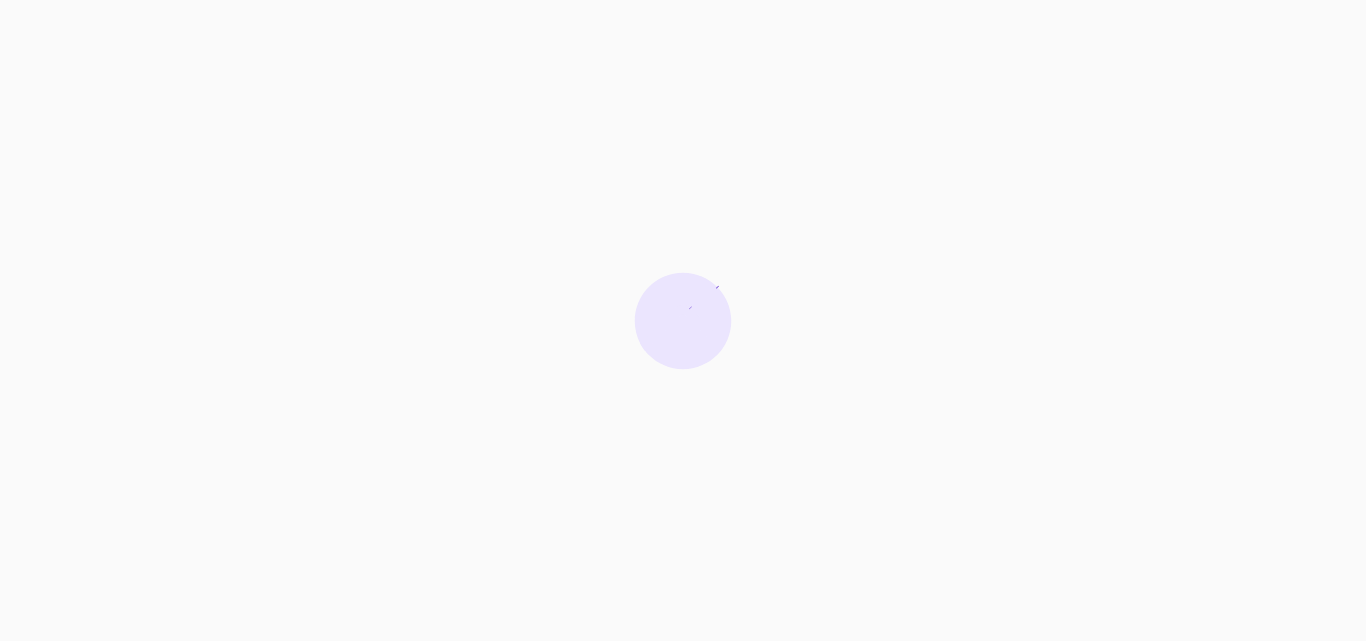scroll, scrollTop: 0, scrollLeft: 0, axis: both 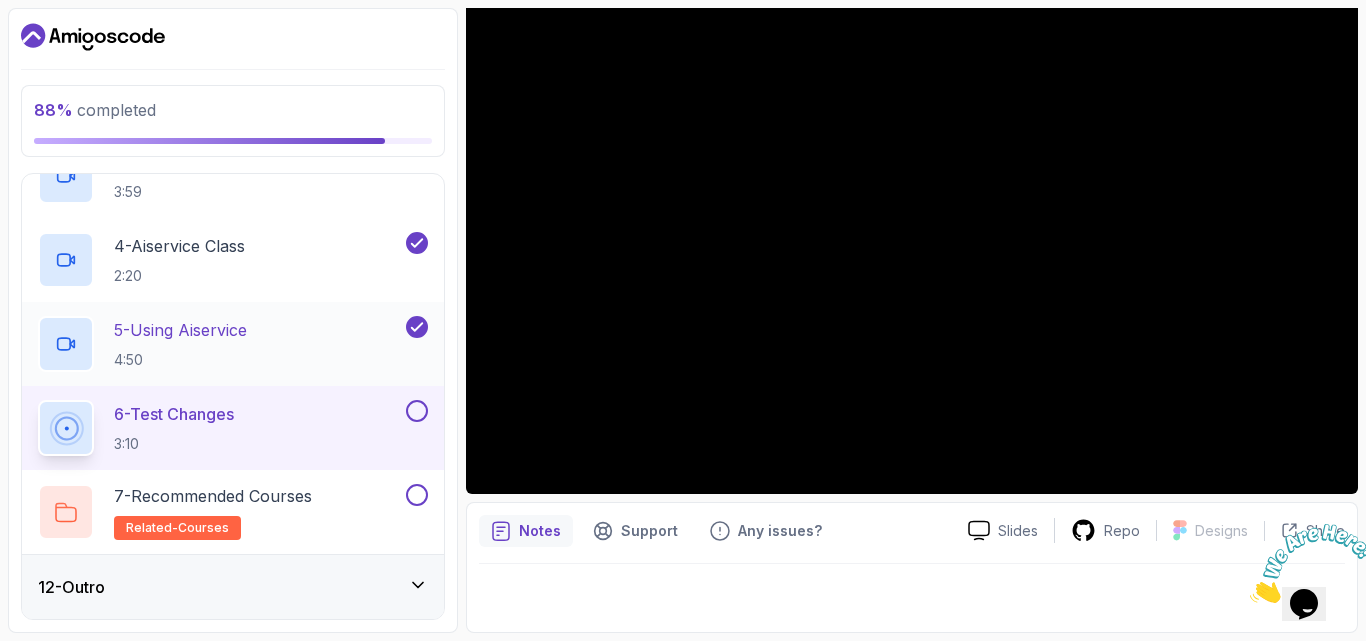 click on "5  -  Using Aiservice" at bounding box center (180, 330) 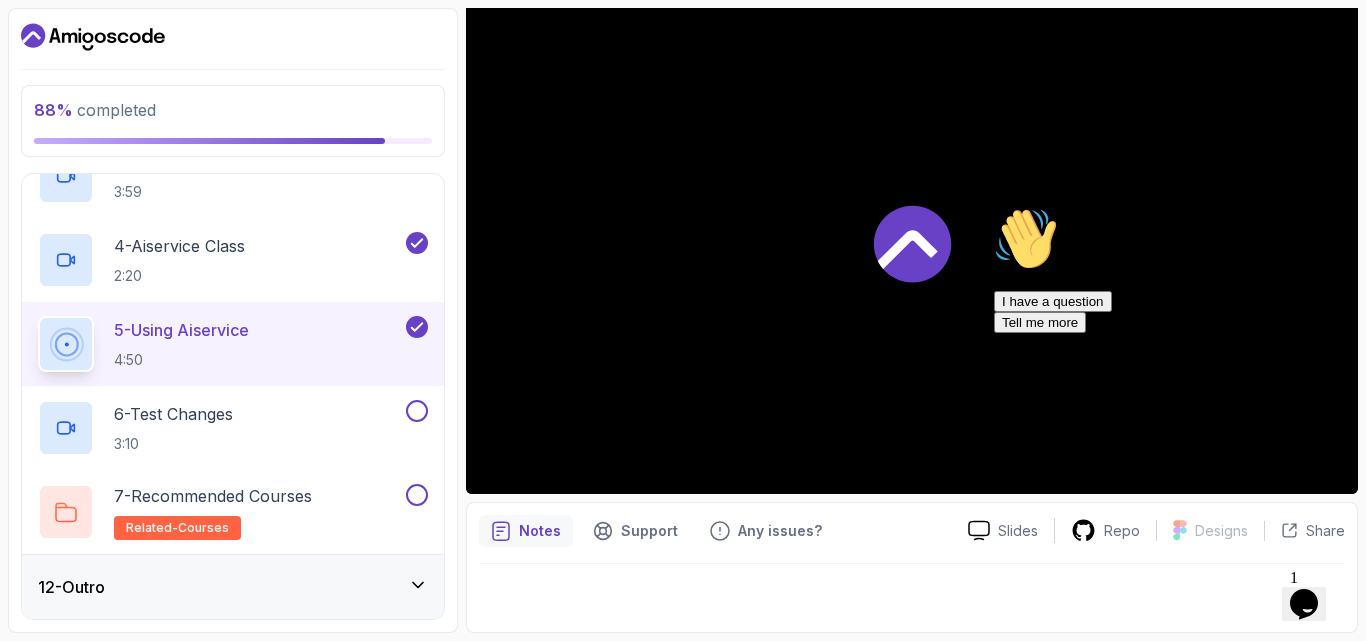 scroll, scrollTop: 0, scrollLeft: 0, axis: both 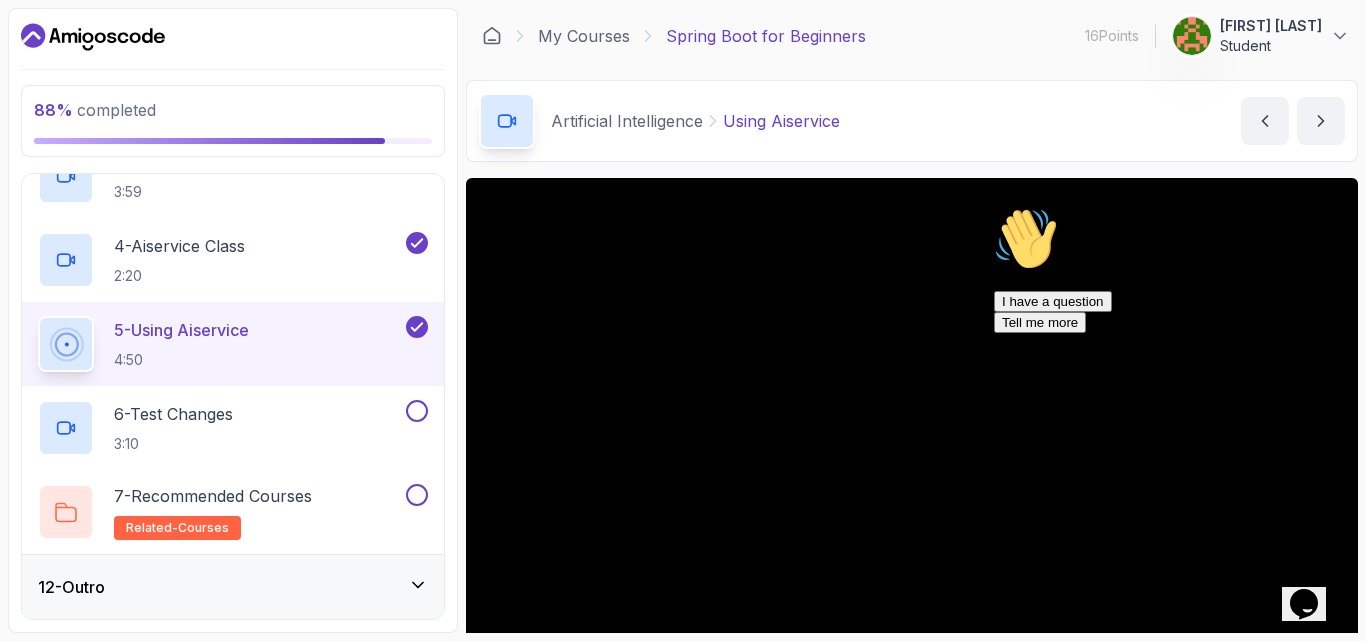 click at bounding box center [994, 207] 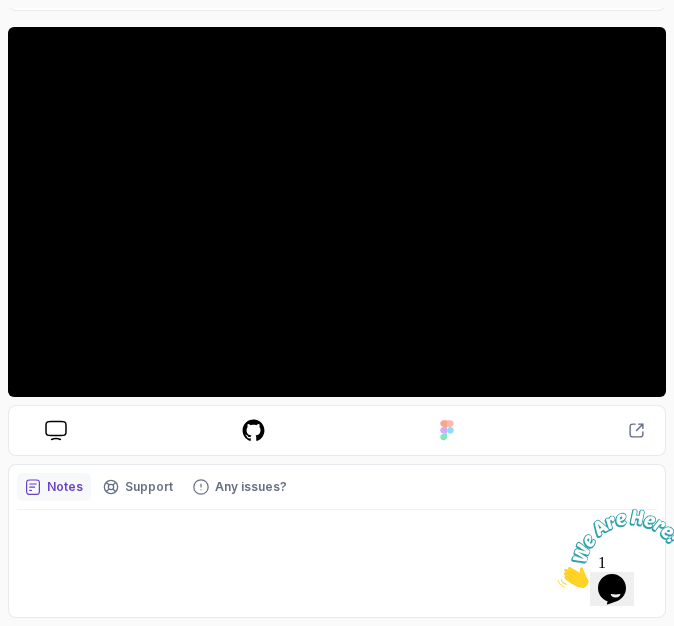 scroll, scrollTop: 0, scrollLeft: 0, axis: both 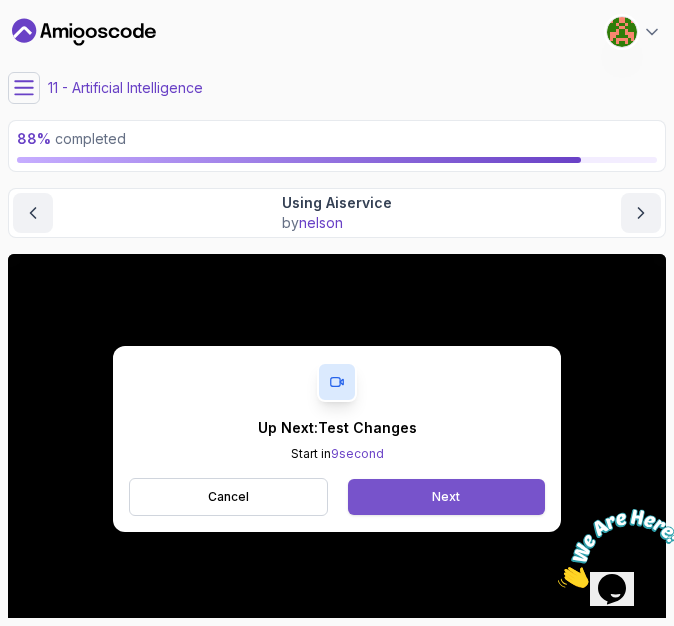 click on "Next" at bounding box center (446, 497) 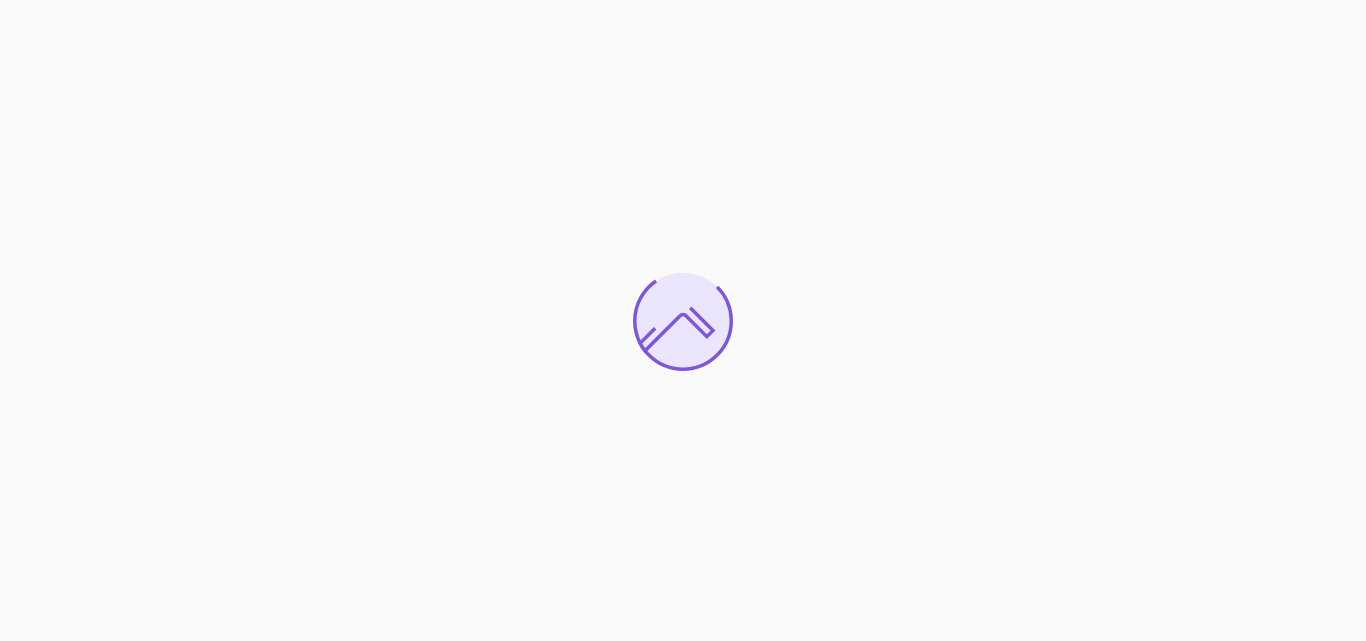 scroll, scrollTop: 0, scrollLeft: 0, axis: both 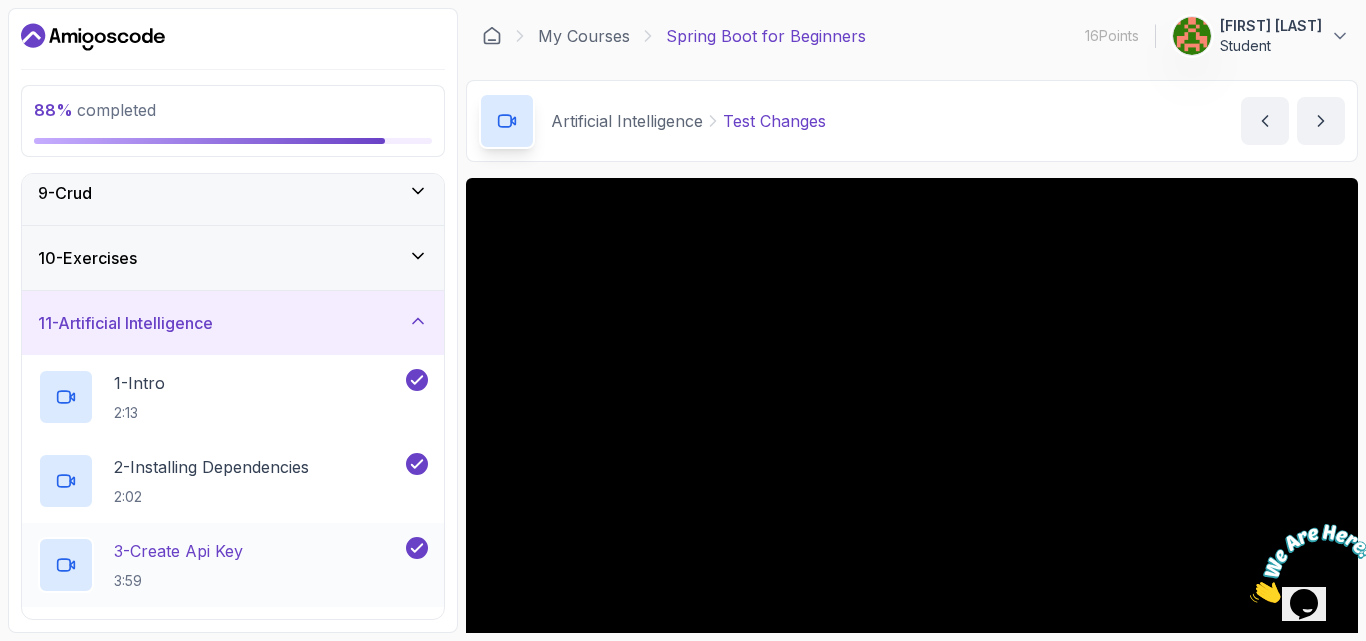 click on "3  -  Create Api Key" at bounding box center (178, 551) 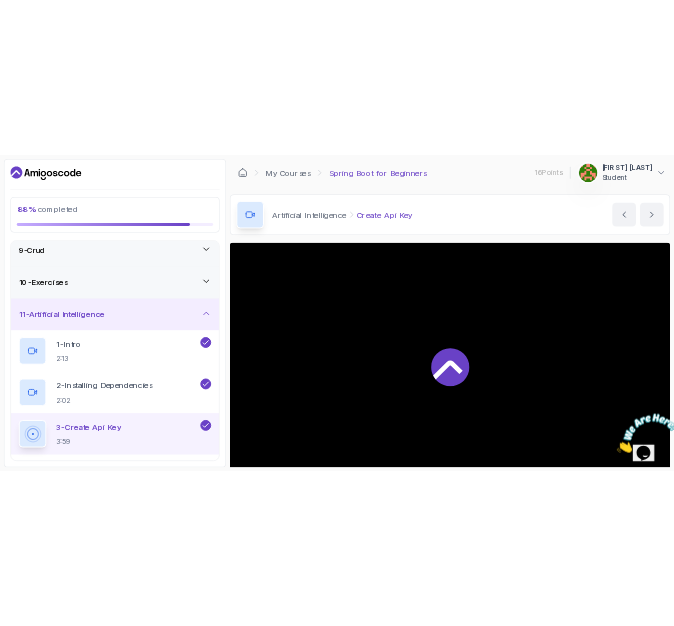 scroll, scrollTop: 410, scrollLeft: 0, axis: vertical 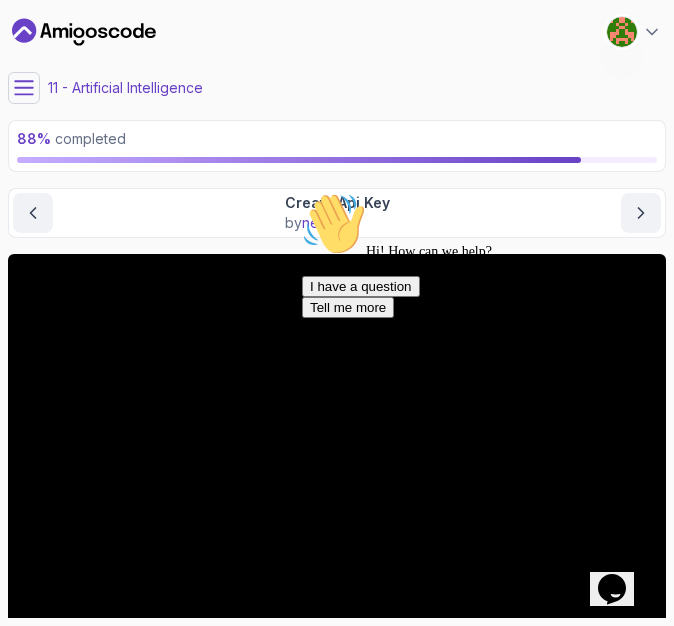 click 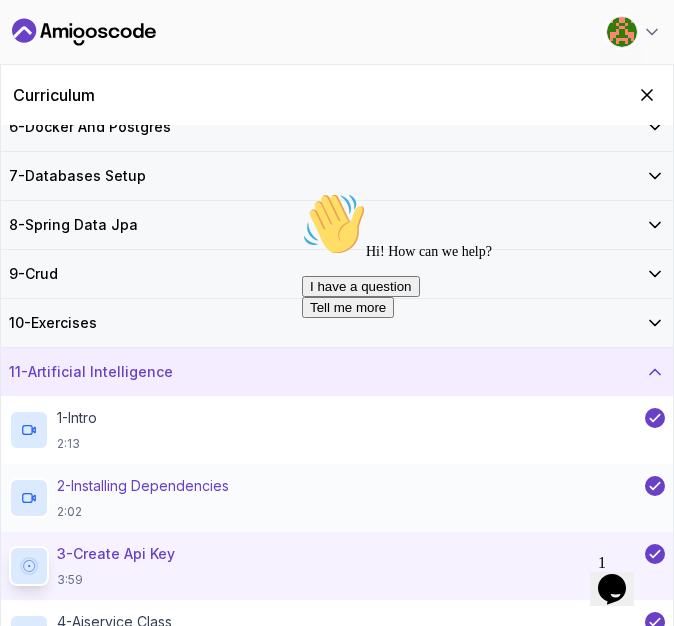 scroll, scrollTop: 495, scrollLeft: 0, axis: vertical 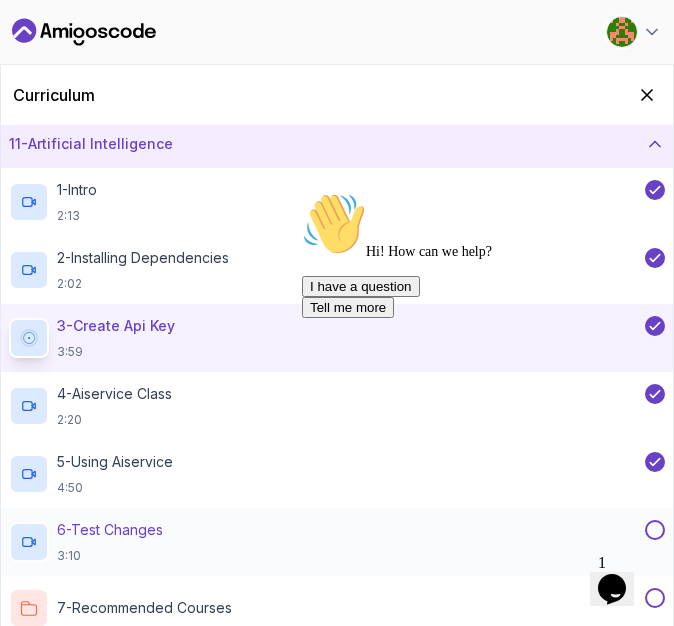 click on "6  -  Test Changes" at bounding box center (110, 530) 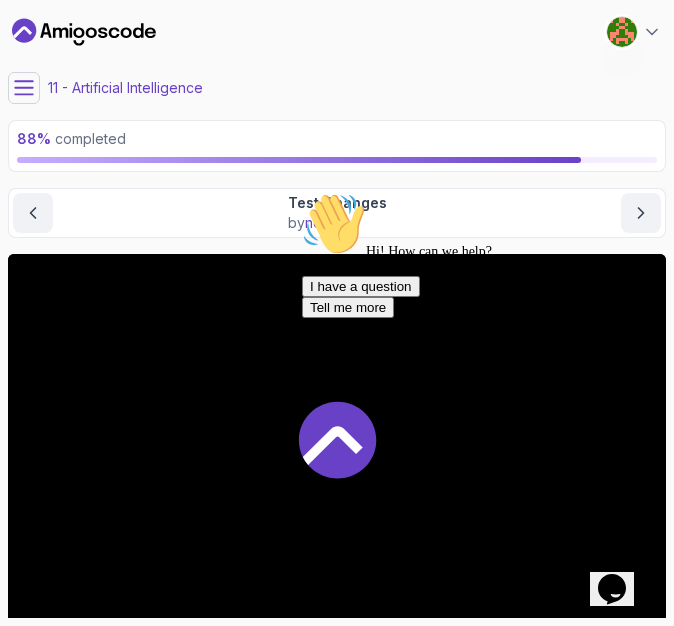 click at bounding box center [302, 192] 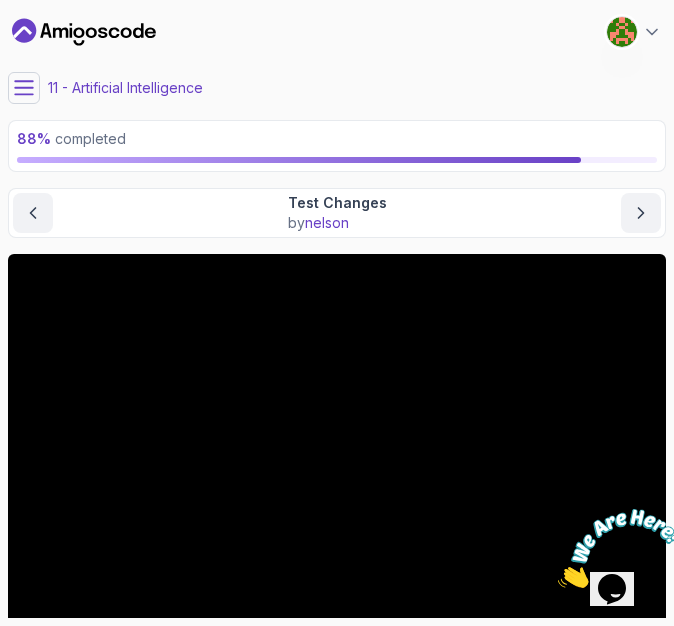 scroll, scrollTop: 227, scrollLeft: 0, axis: vertical 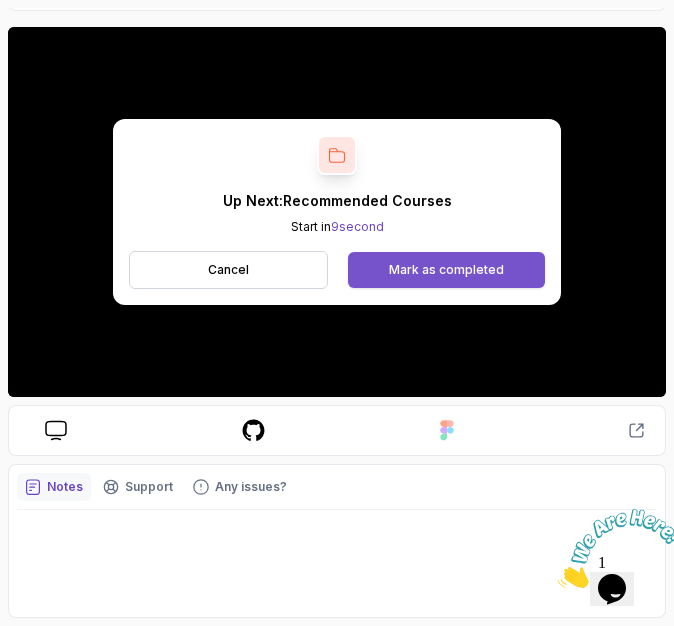 click on "Mark as completed" at bounding box center [446, 270] 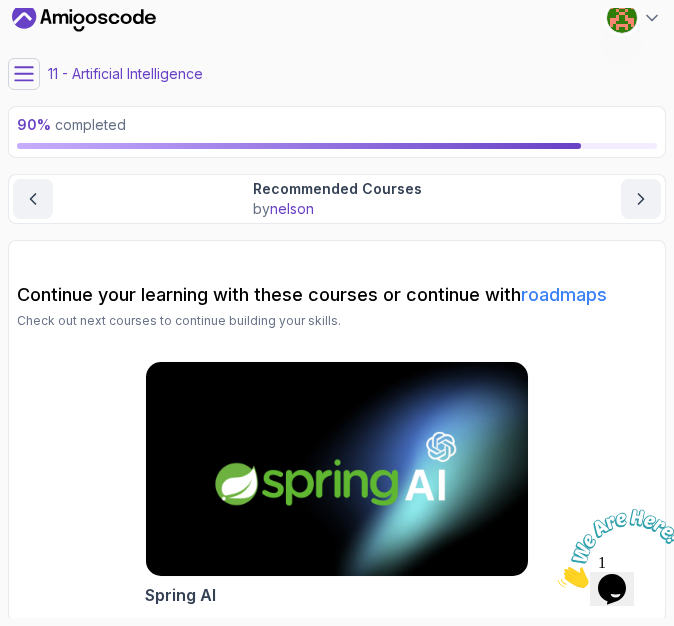 scroll, scrollTop: 18, scrollLeft: 0, axis: vertical 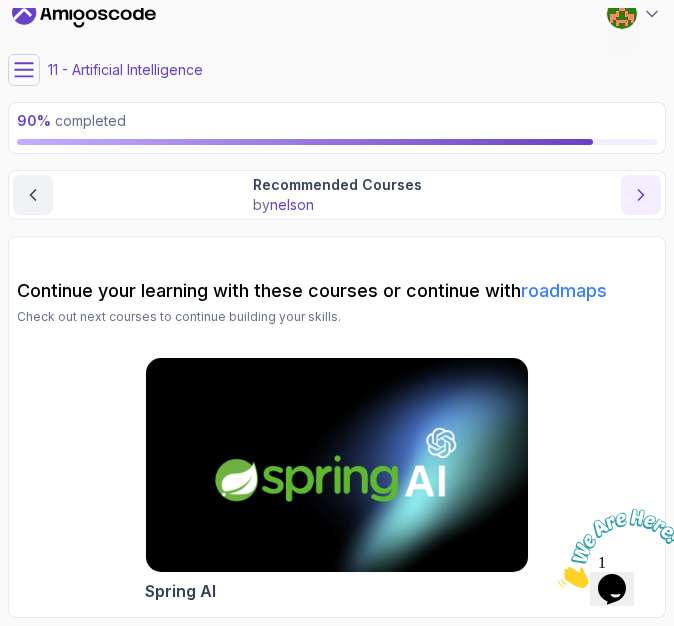 click 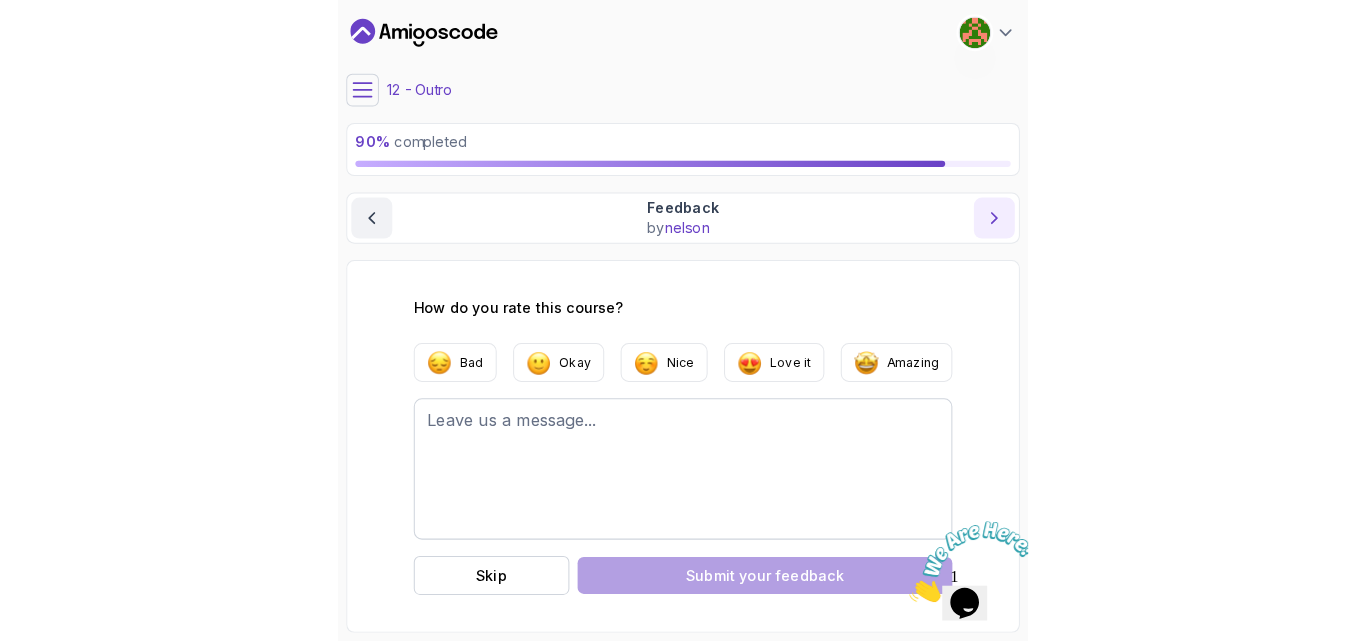 scroll, scrollTop: 0, scrollLeft: 0, axis: both 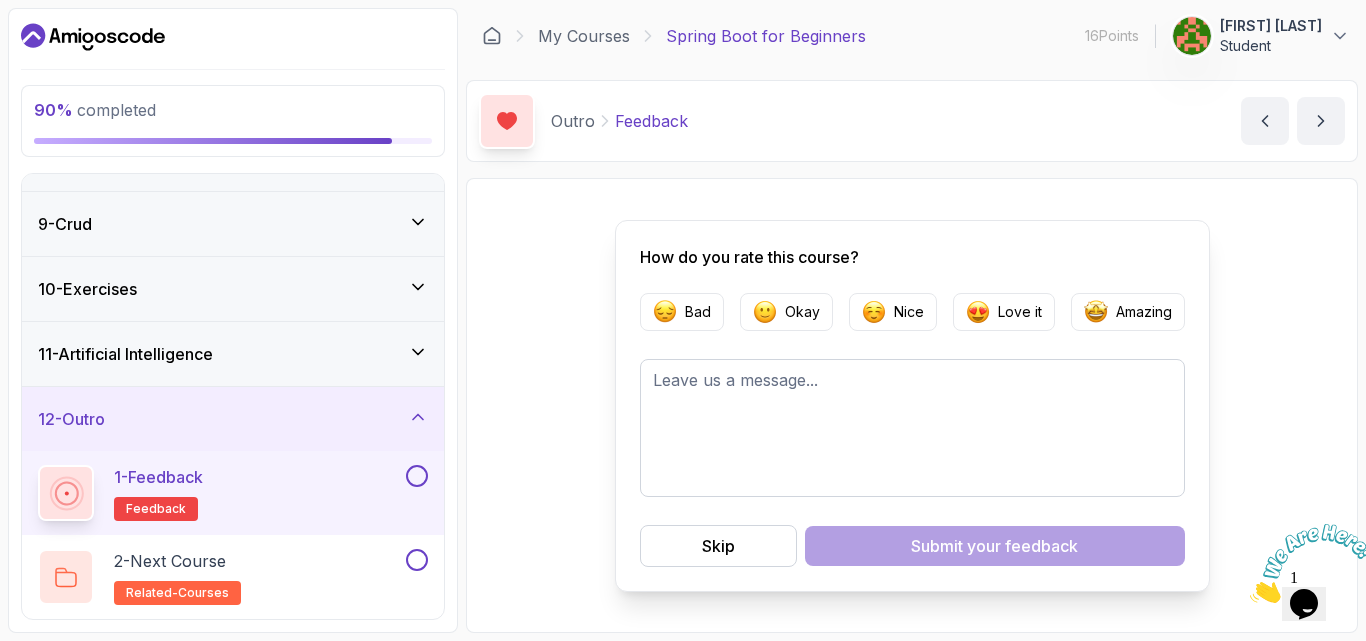 click 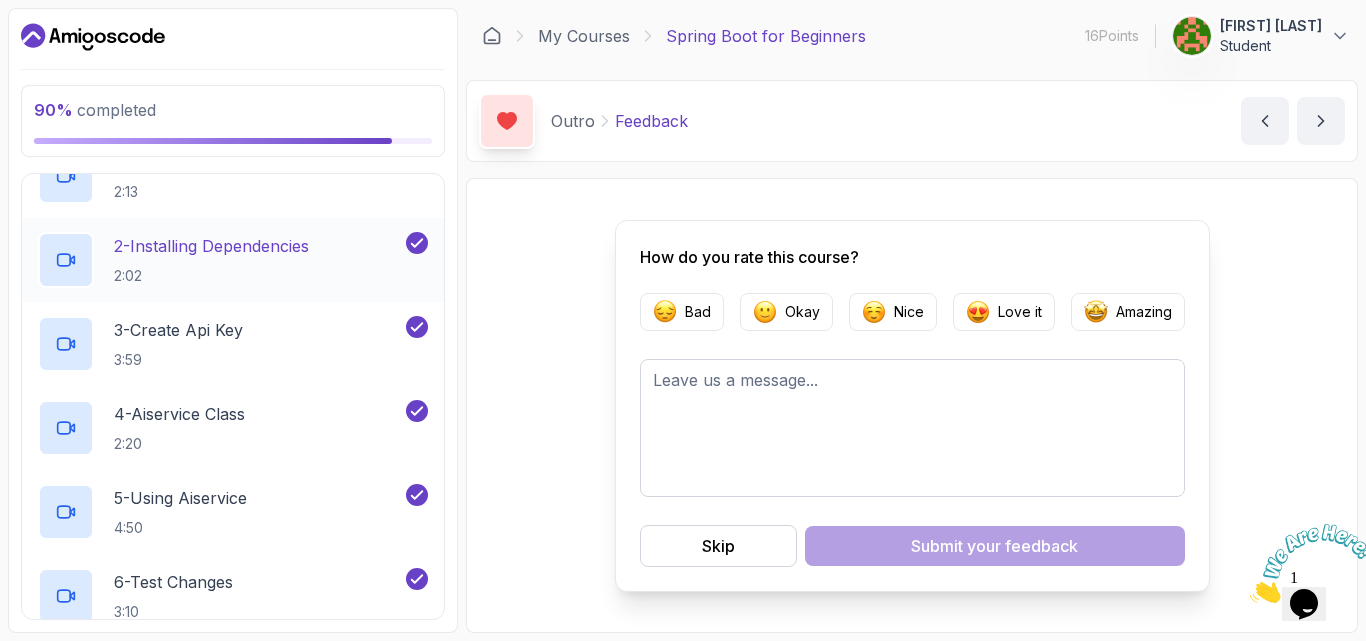 scroll, scrollTop: 922, scrollLeft: 0, axis: vertical 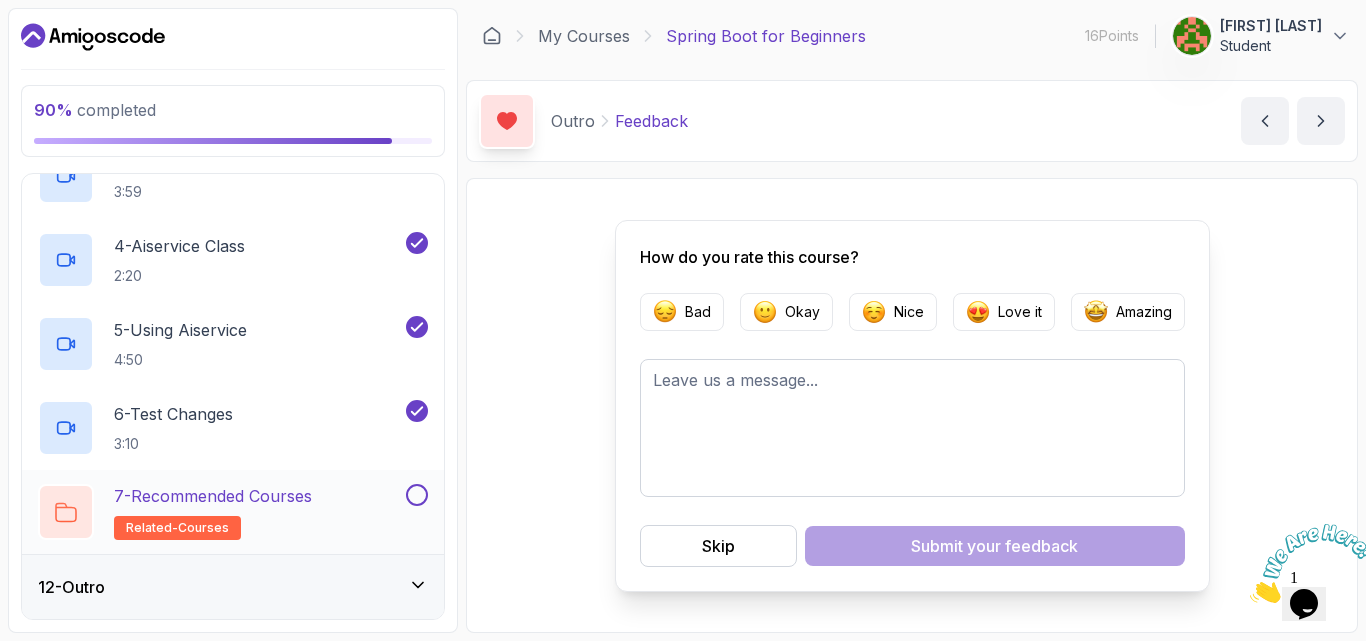 click at bounding box center [417, 495] 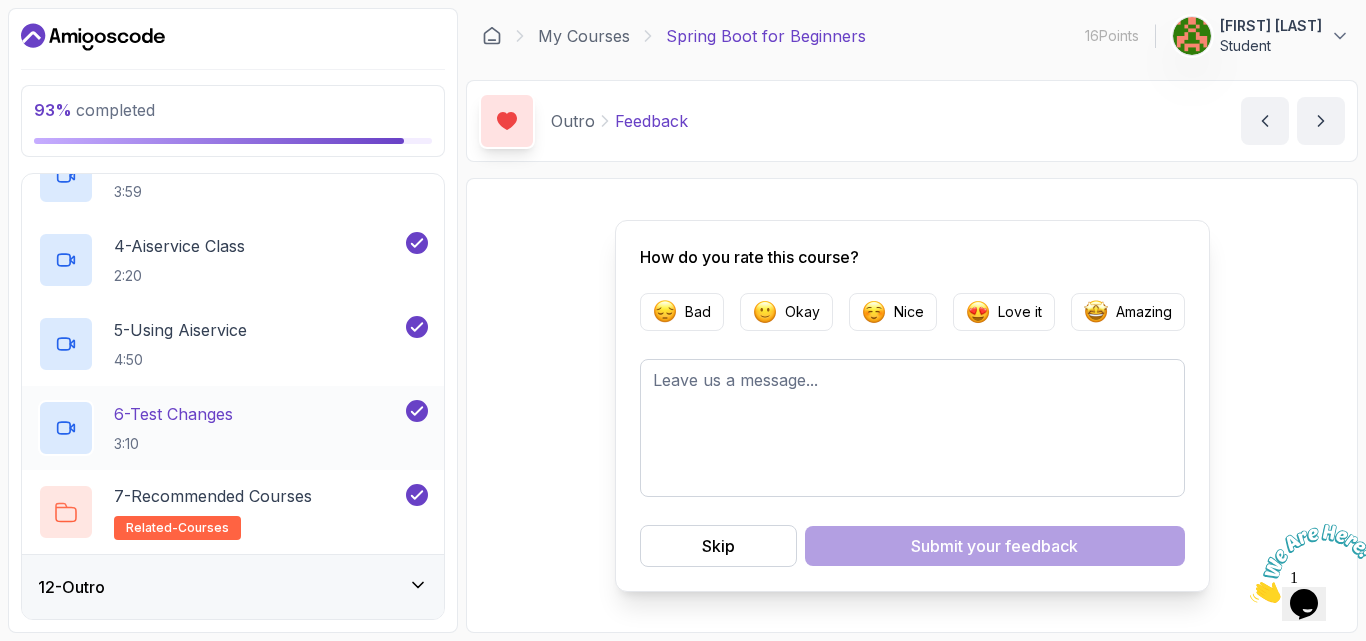 scroll, scrollTop: 389, scrollLeft: 0, axis: vertical 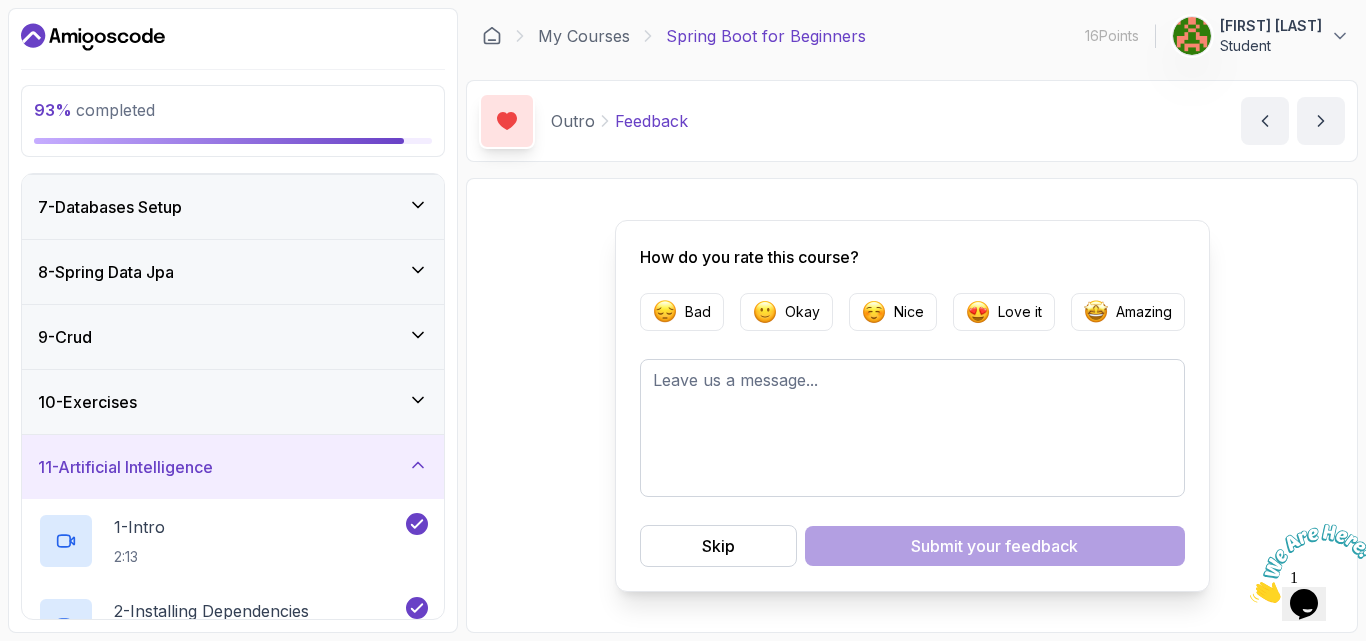 click 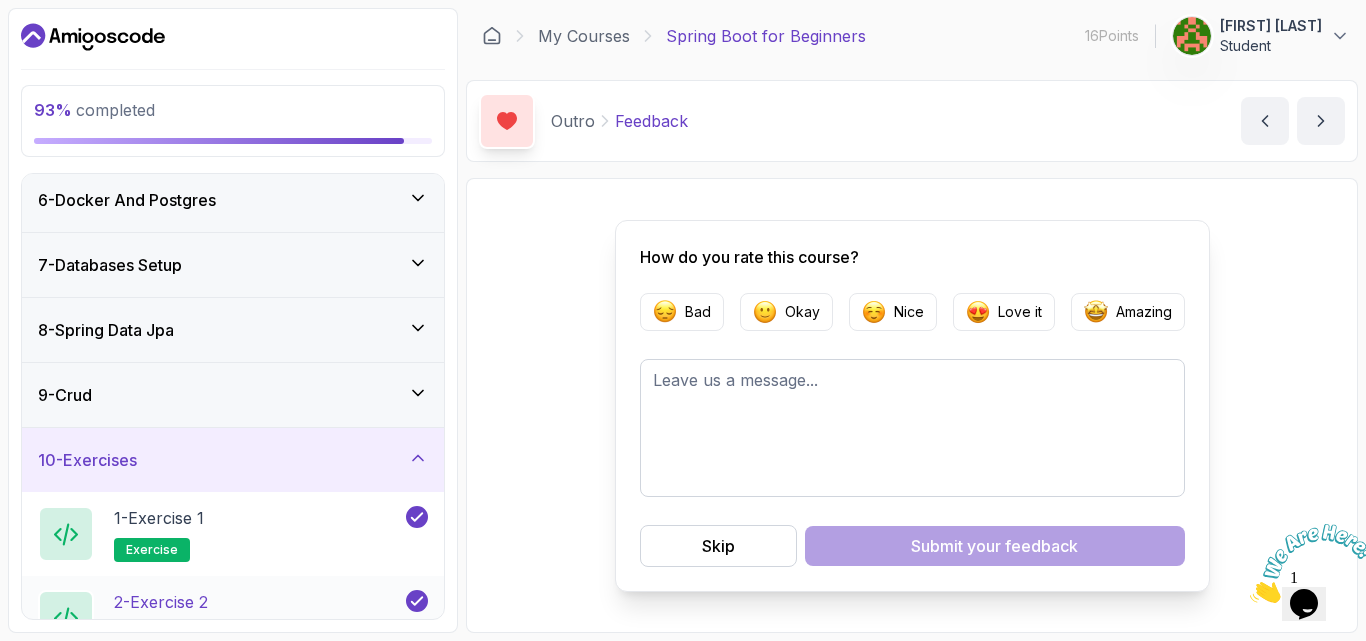 scroll, scrollTop: 319, scrollLeft: 0, axis: vertical 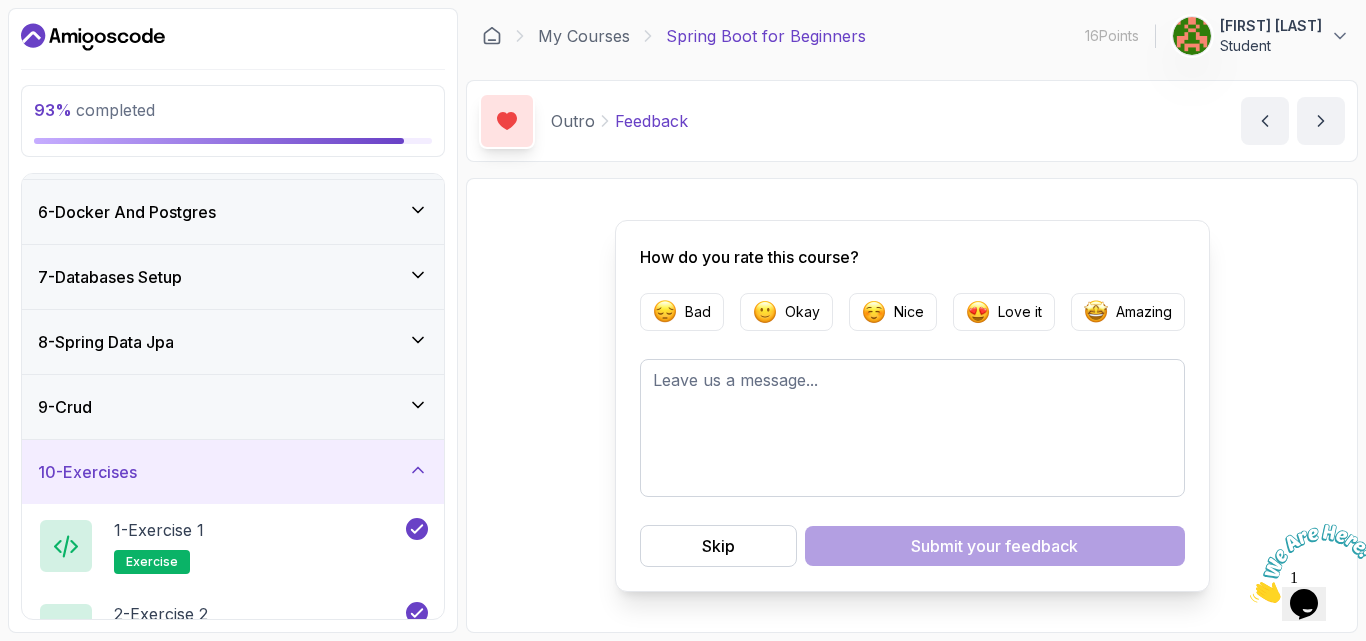 click 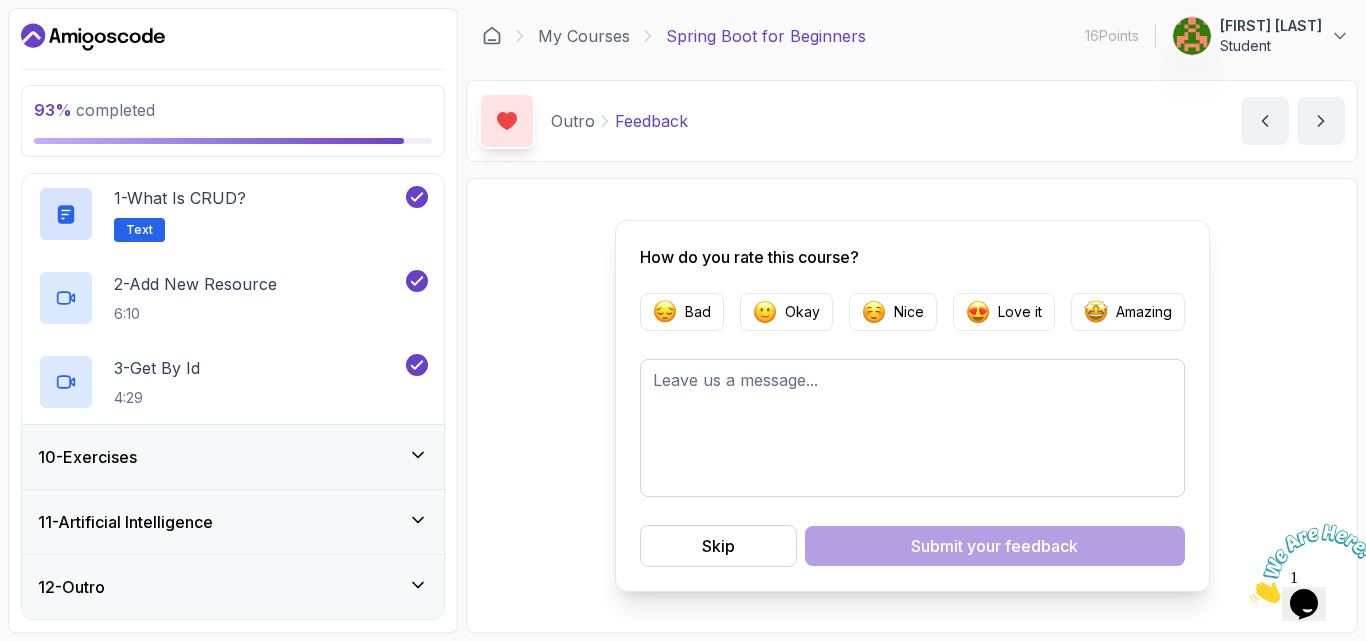 scroll, scrollTop: 53, scrollLeft: 0, axis: vertical 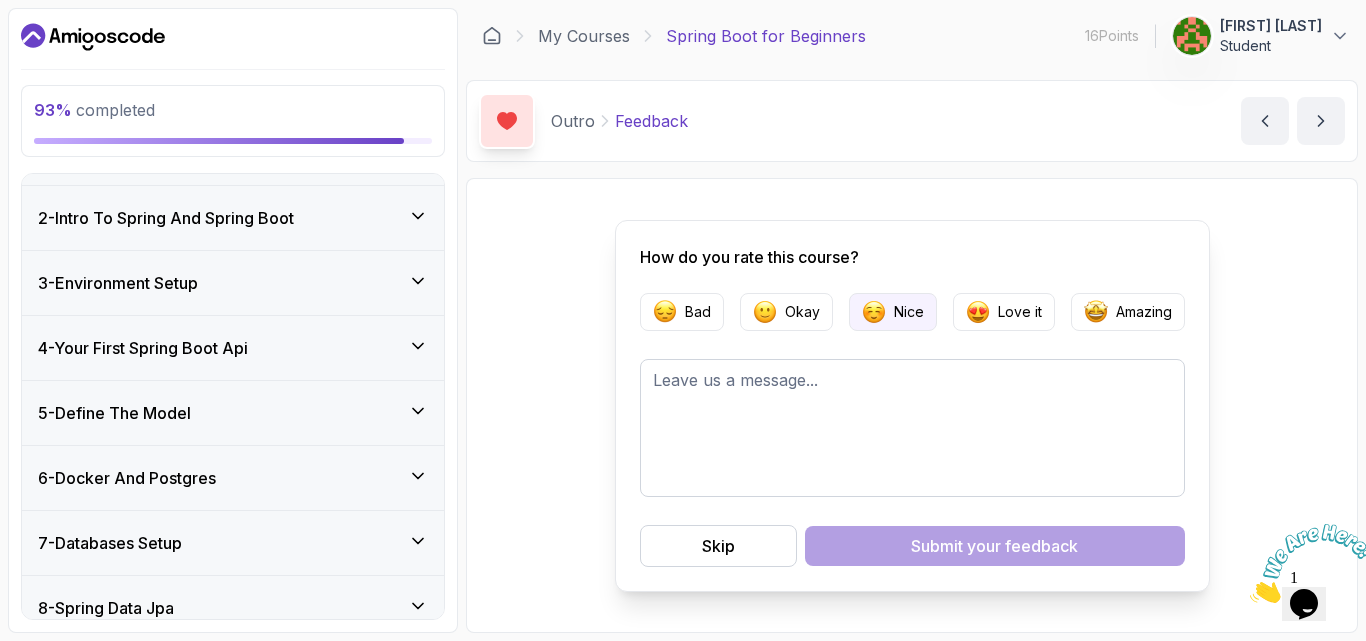 click on "Nice" at bounding box center (909, 312) 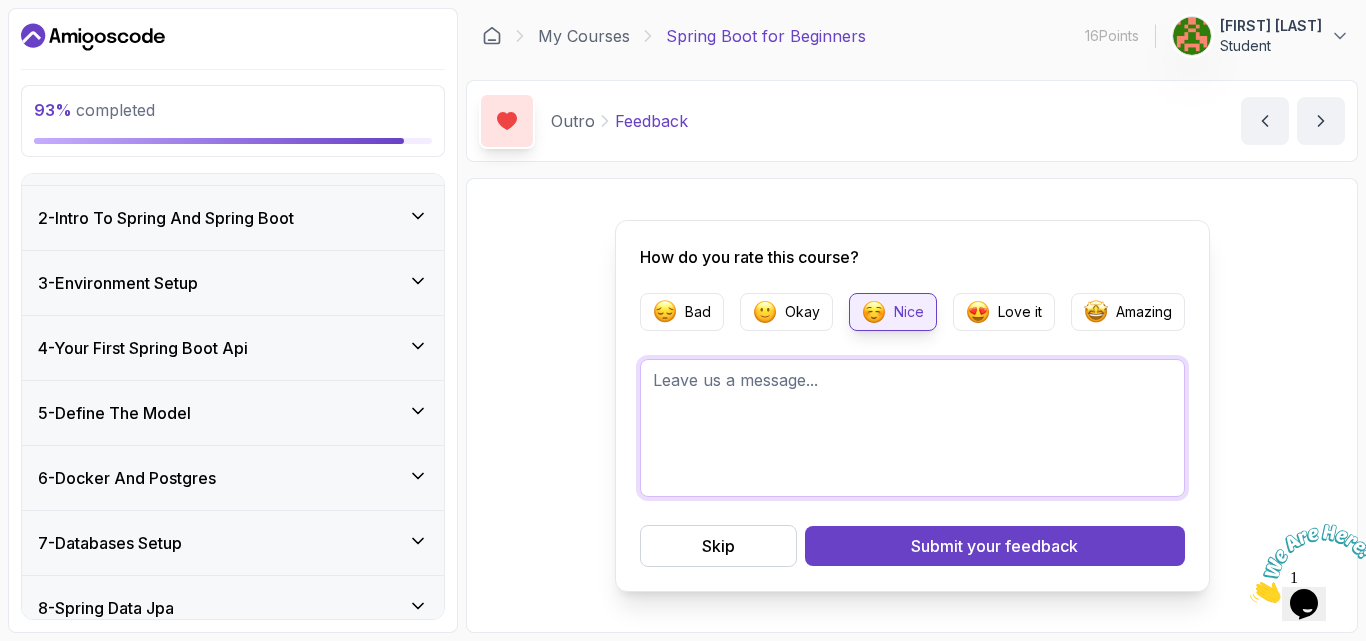 click at bounding box center [912, 428] 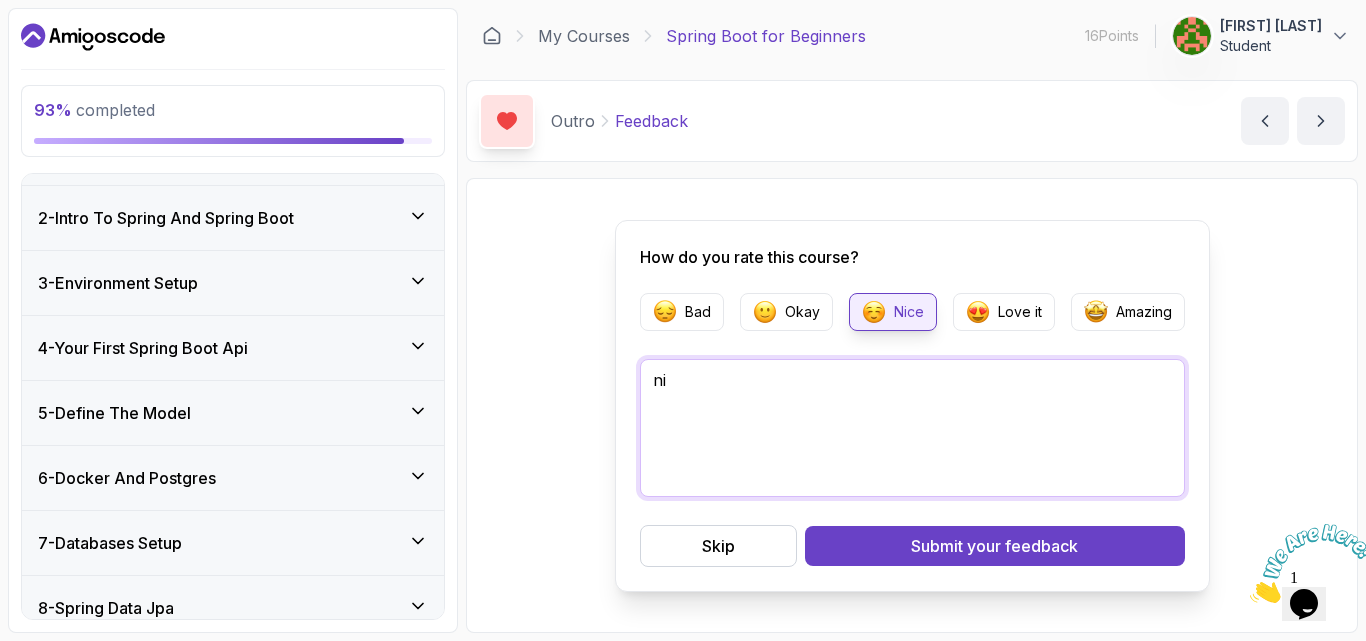 type on "n" 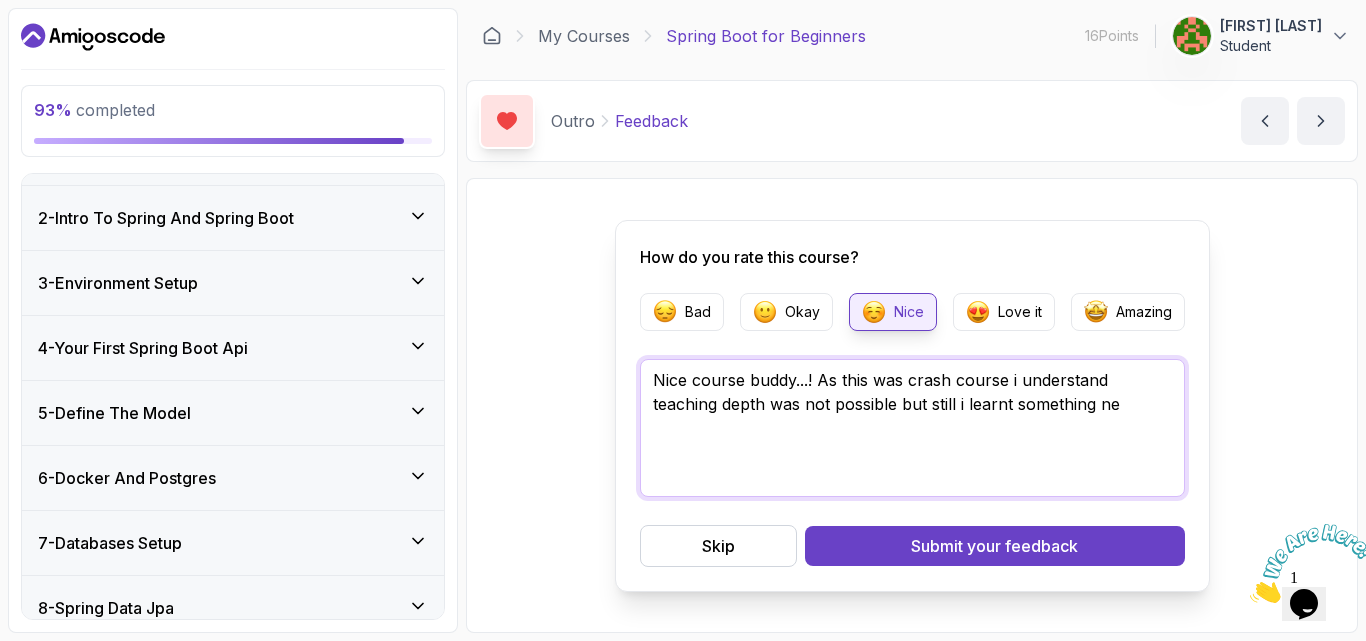 type on "Nice course buddy...! As this was crash course i understand teaching depth was not possible but still i learnt something new" 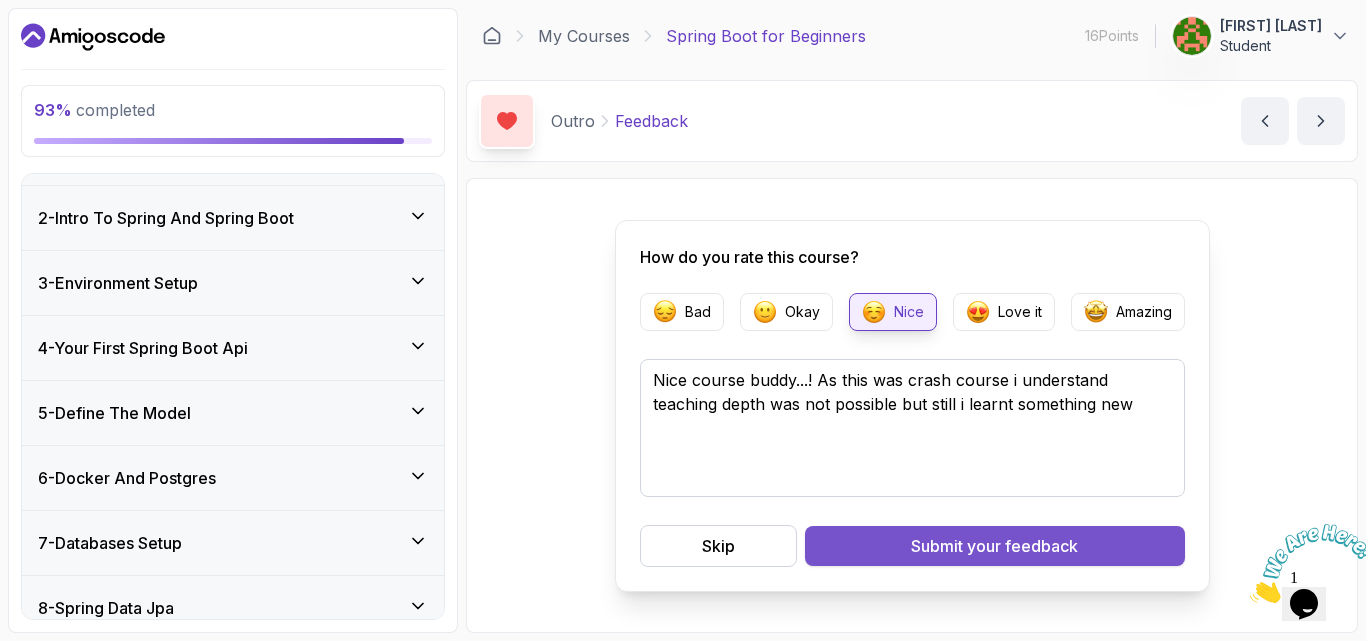 click on "Submit   your feedback" at bounding box center [995, 546] 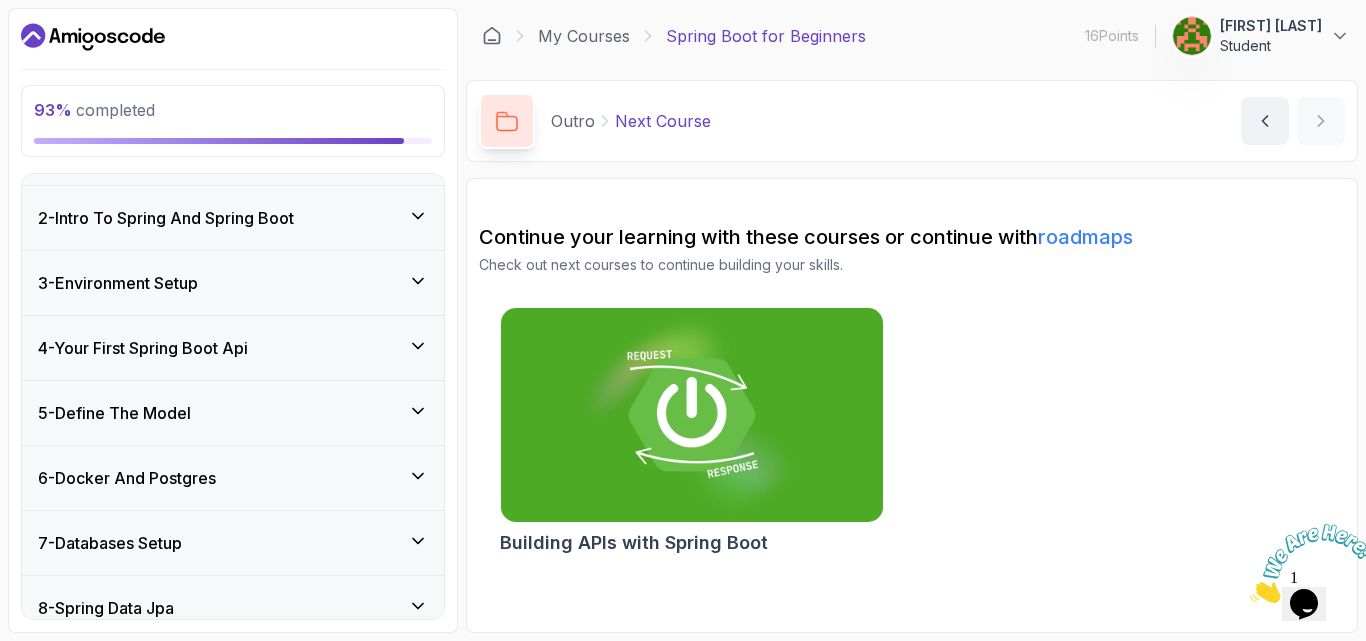 scroll, scrollTop: 502, scrollLeft: 0, axis: vertical 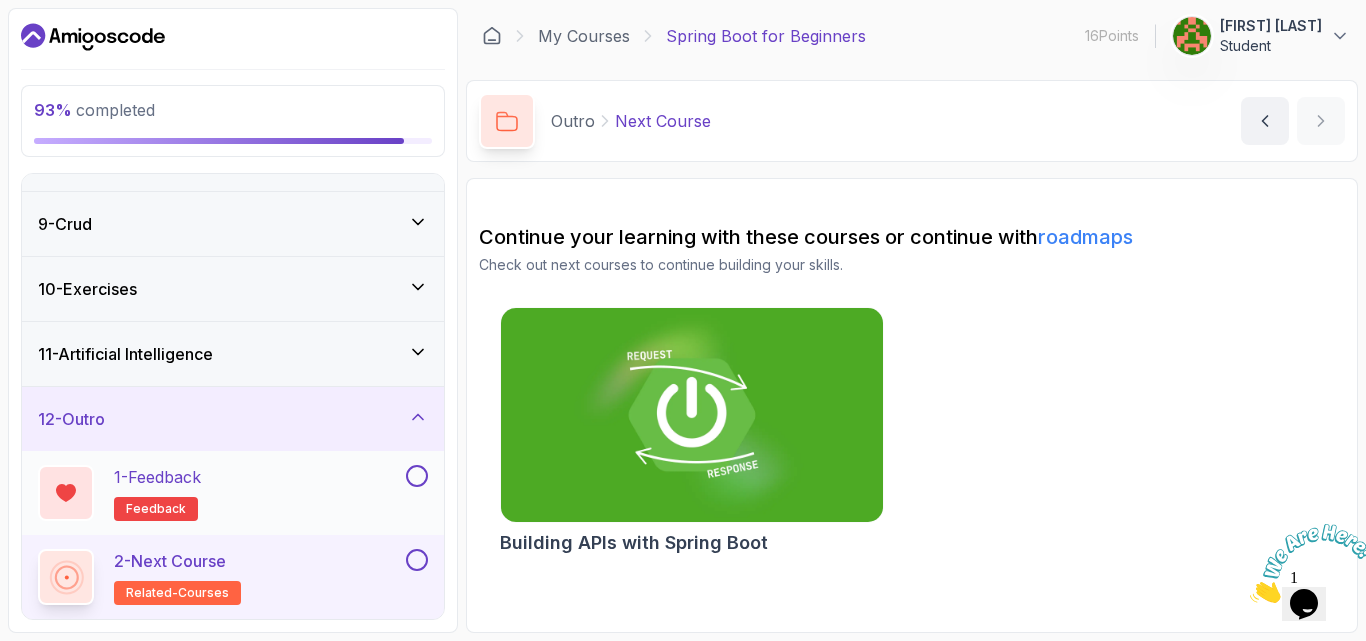 click at bounding box center [417, 476] 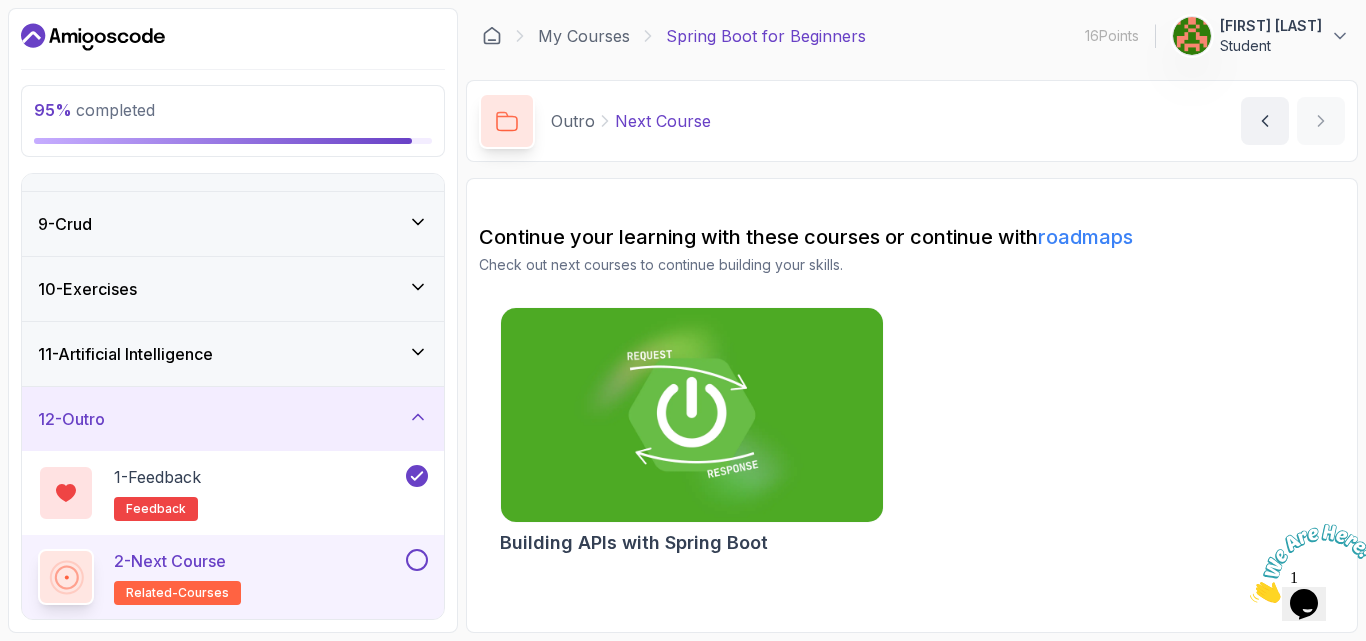 click at bounding box center (417, 560) 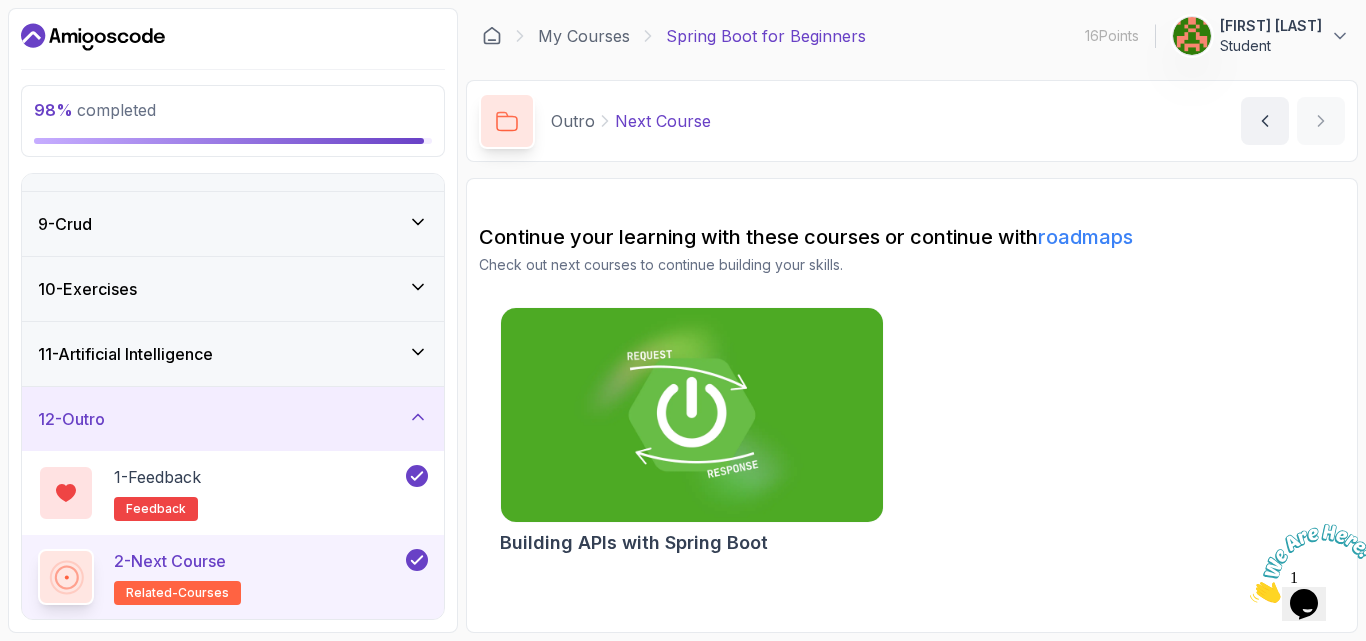 scroll, scrollTop: 0, scrollLeft: 0, axis: both 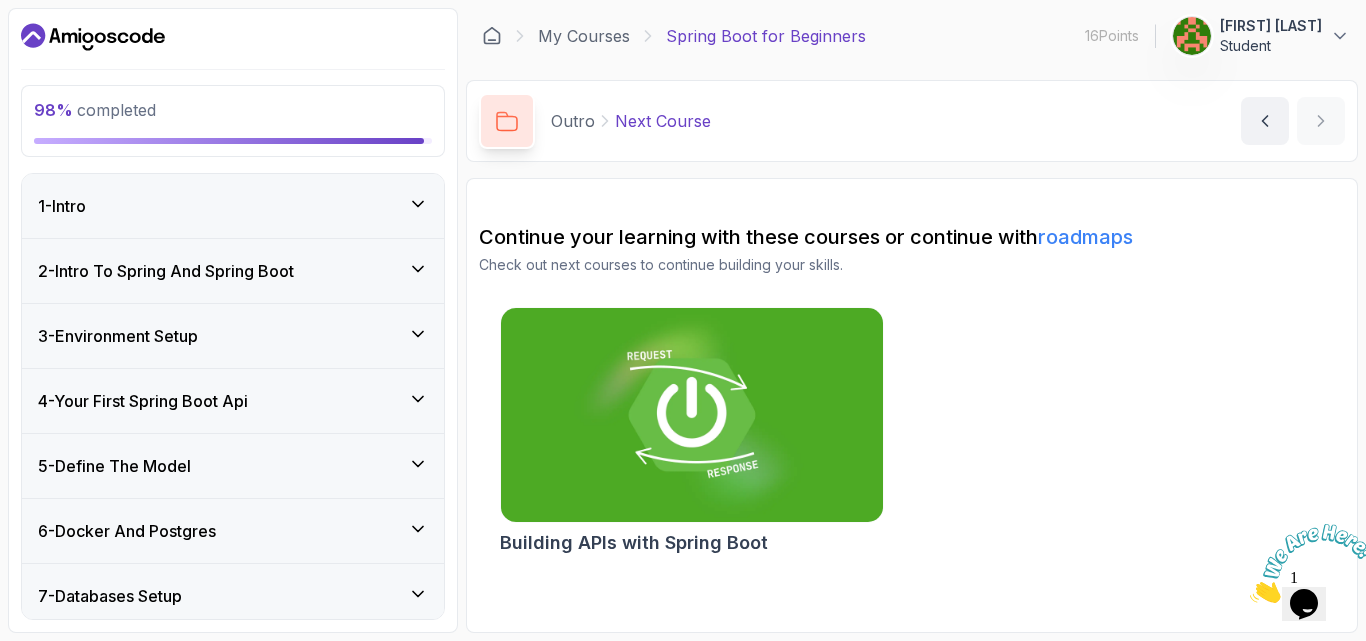 click 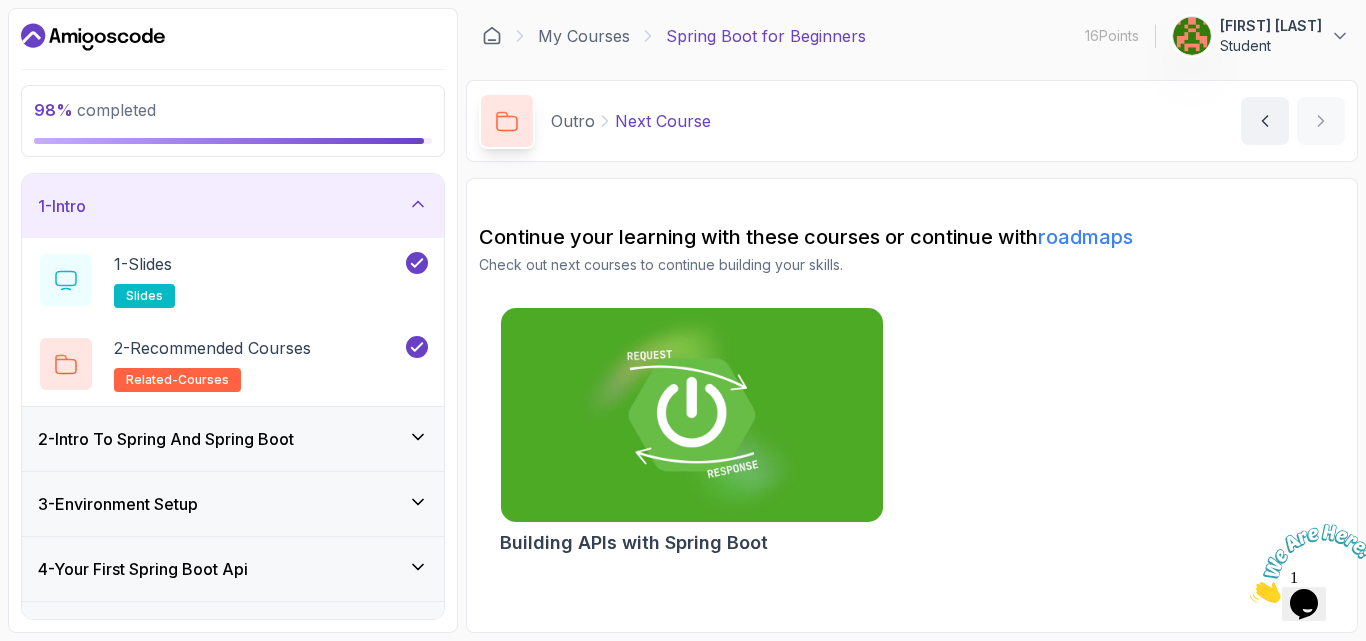 click on "2  -  Intro To Spring And Spring Boot" at bounding box center (233, 439) 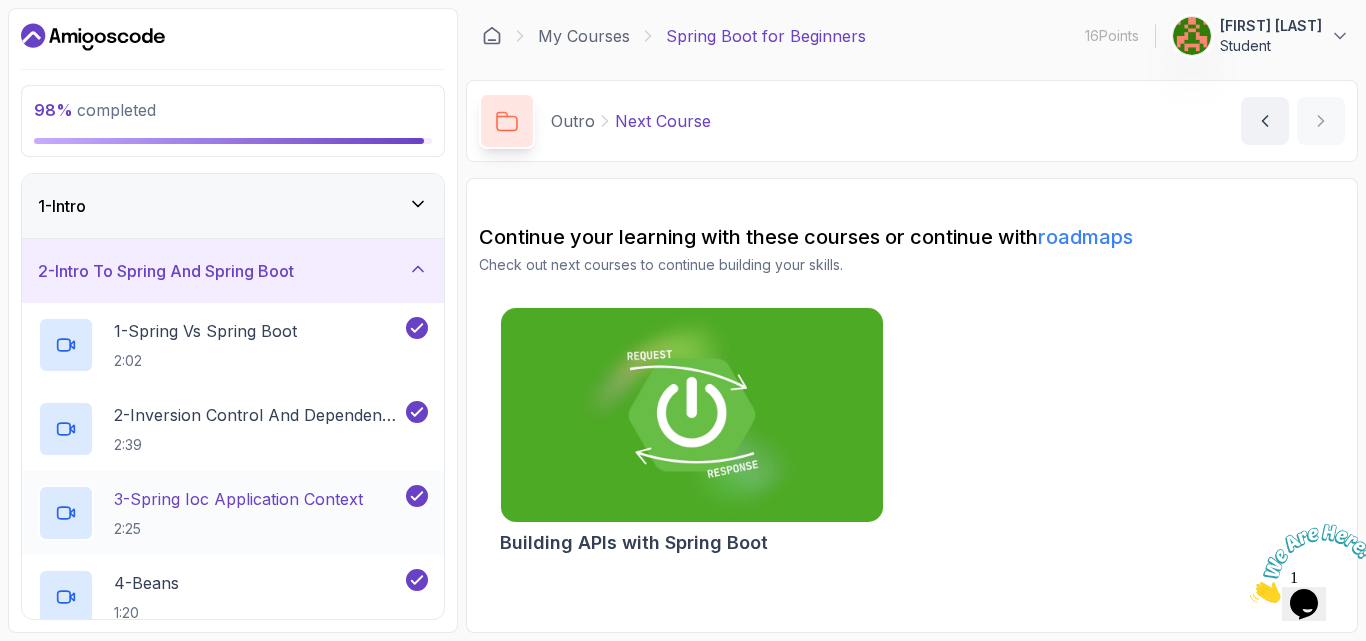 scroll, scrollTop: 533, scrollLeft: 0, axis: vertical 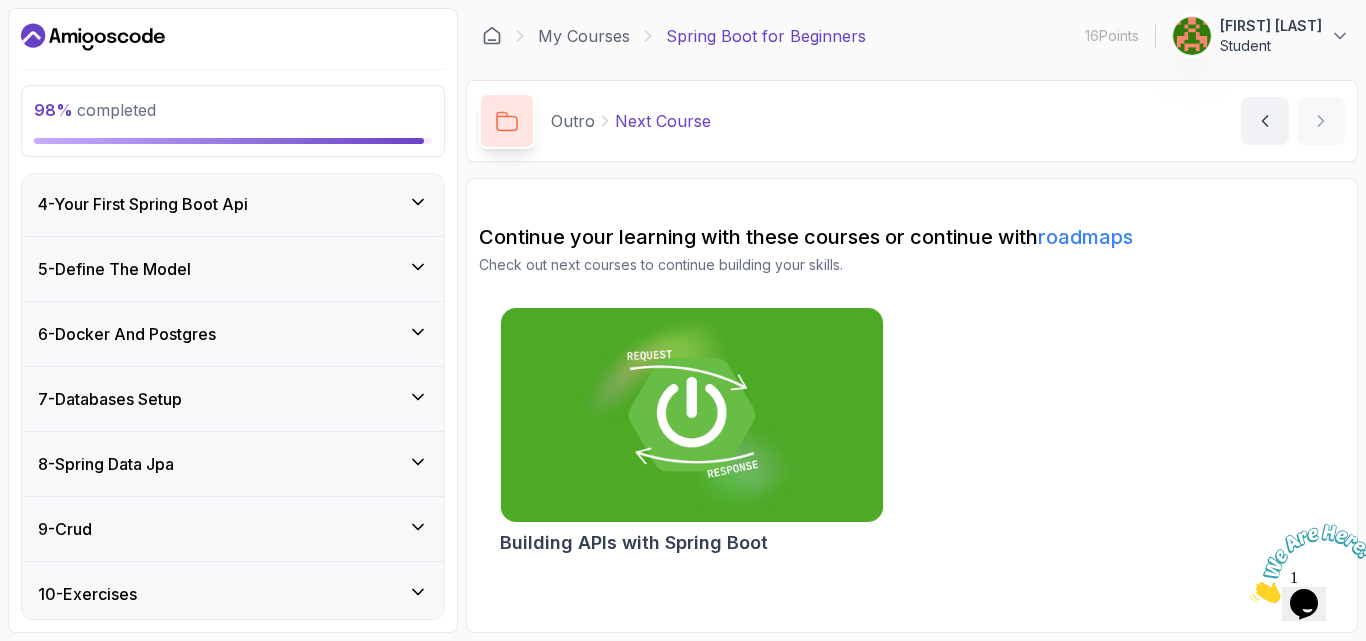 click 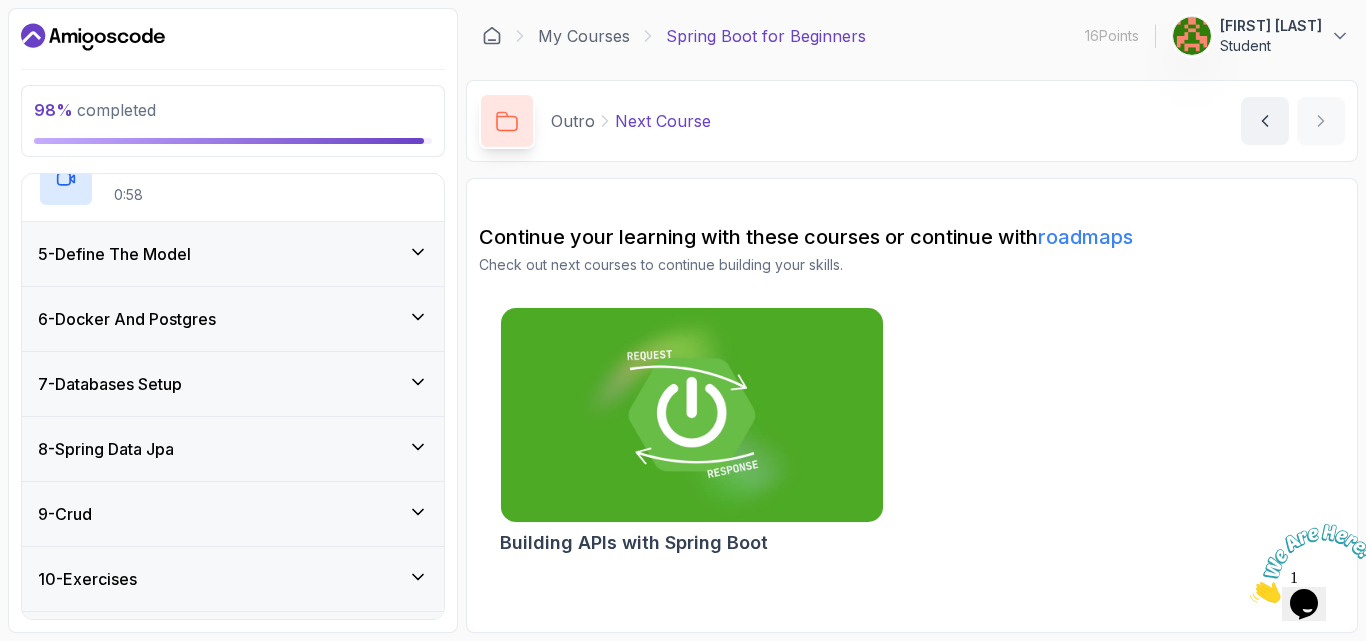 click on "5  -  Define The Model" at bounding box center [233, 254] 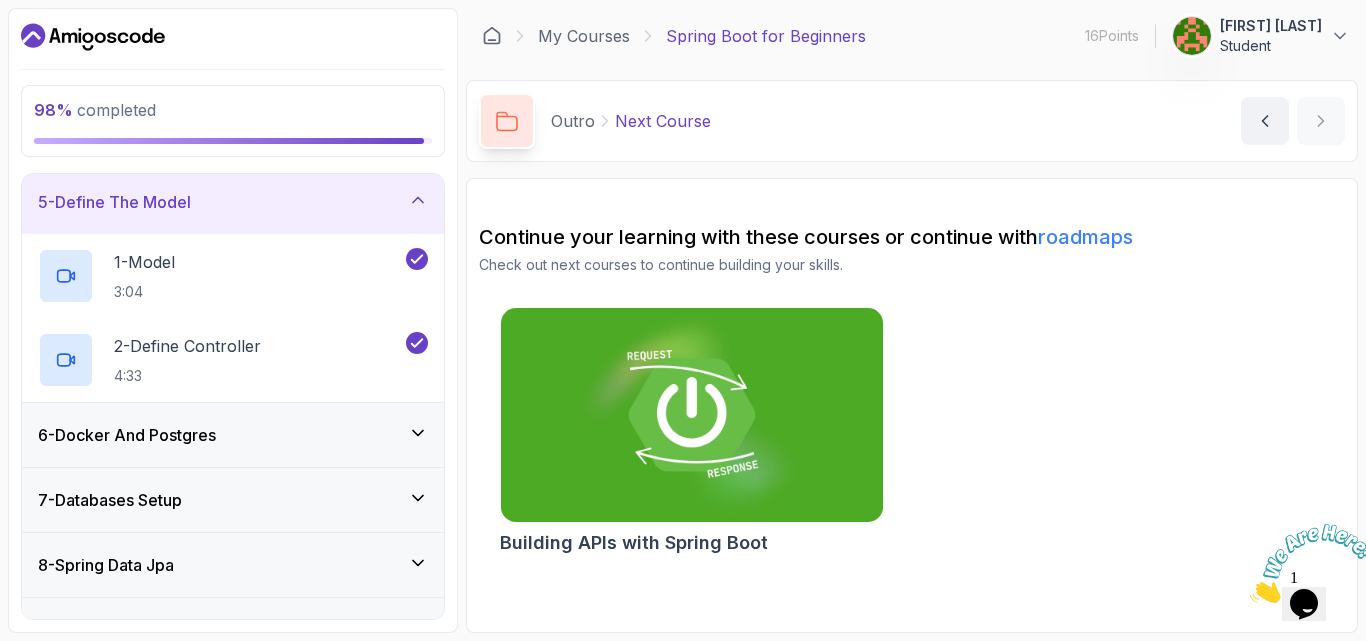scroll, scrollTop: 235, scrollLeft: 0, axis: vertical 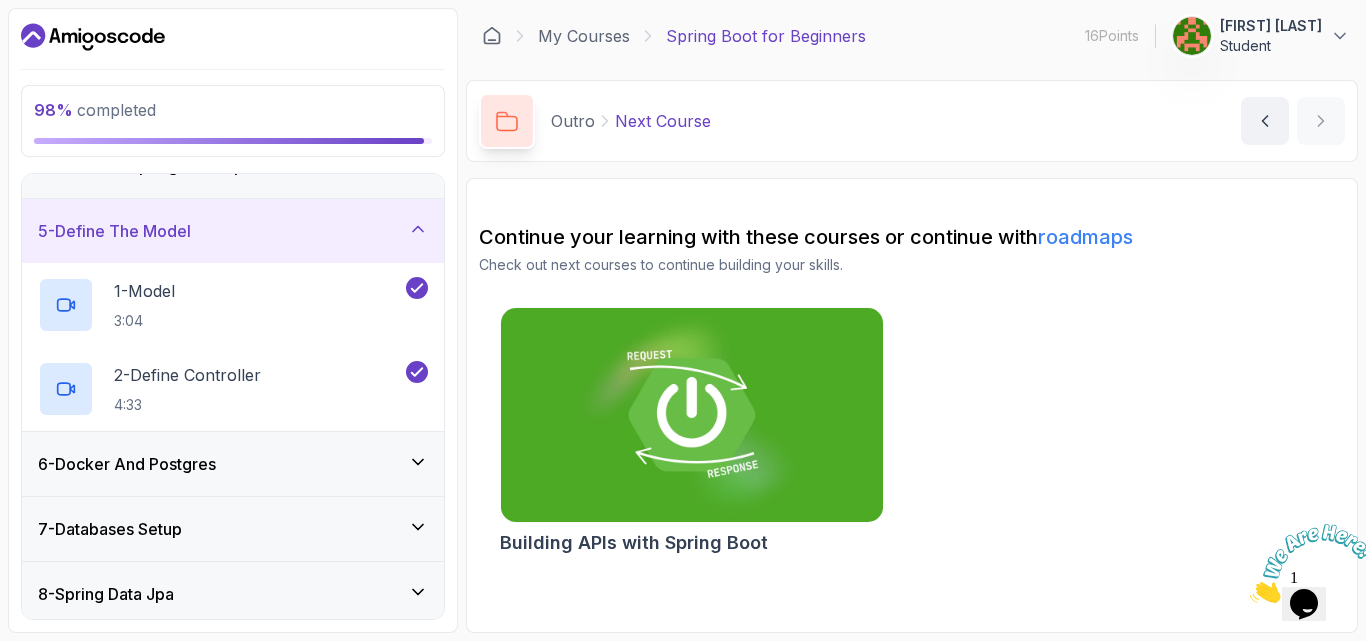 click 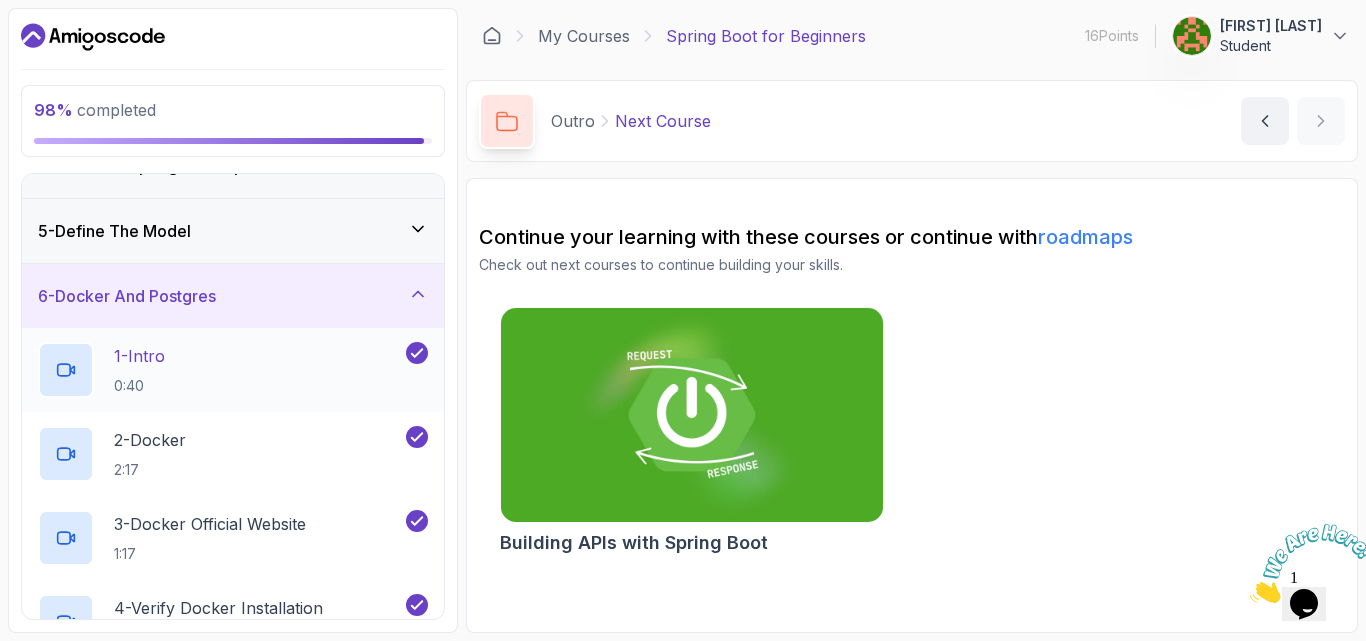 scroll, scrollTop: 502, scrollLeft: 0, axis: vertical 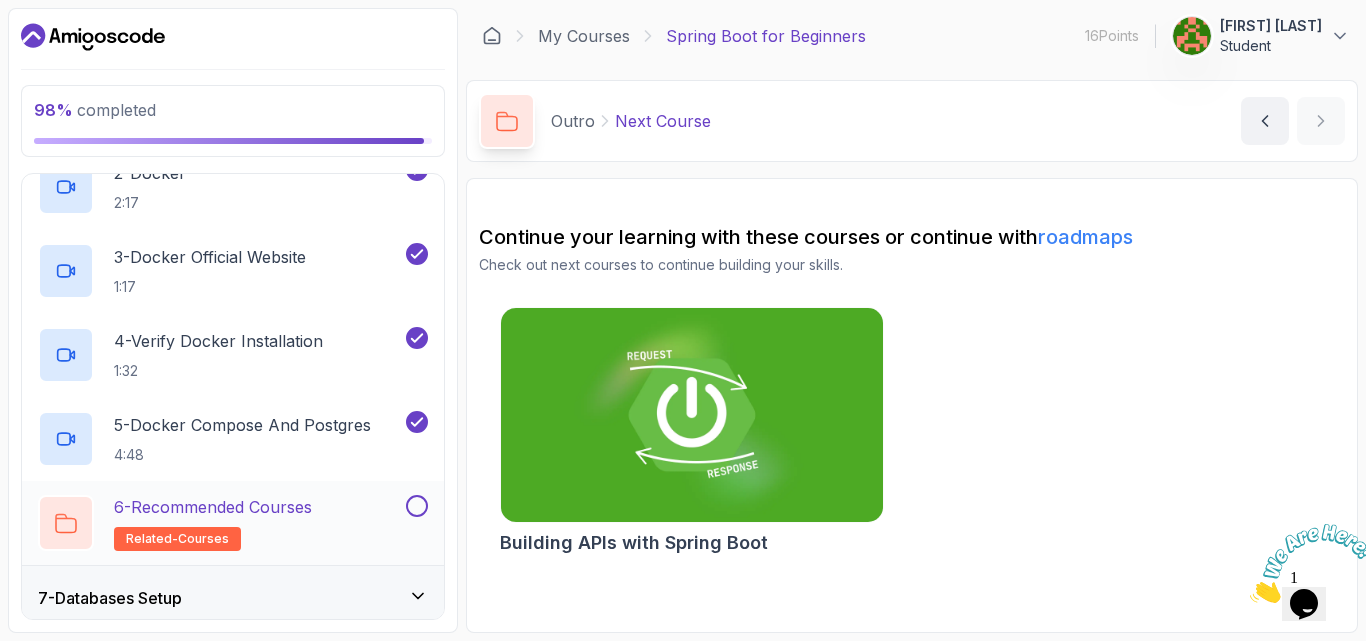 click at bounding box center [417, 506] 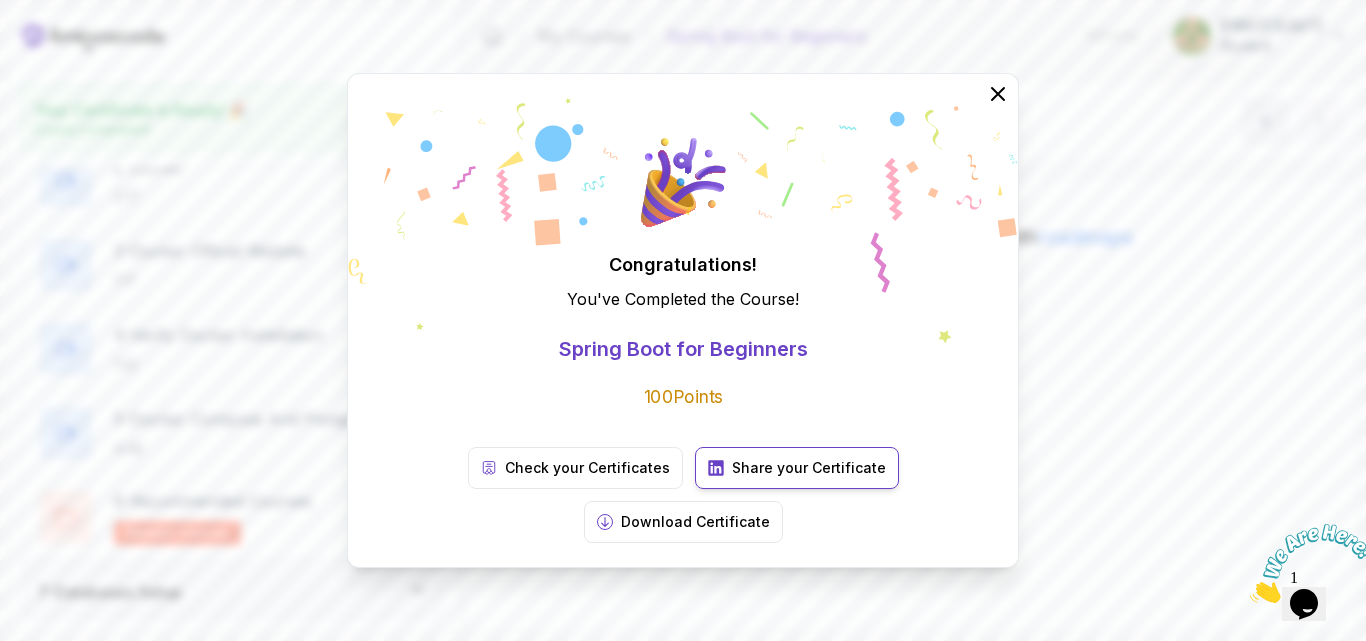 click on "Share your Certificate" at bounding box center (809, 468) 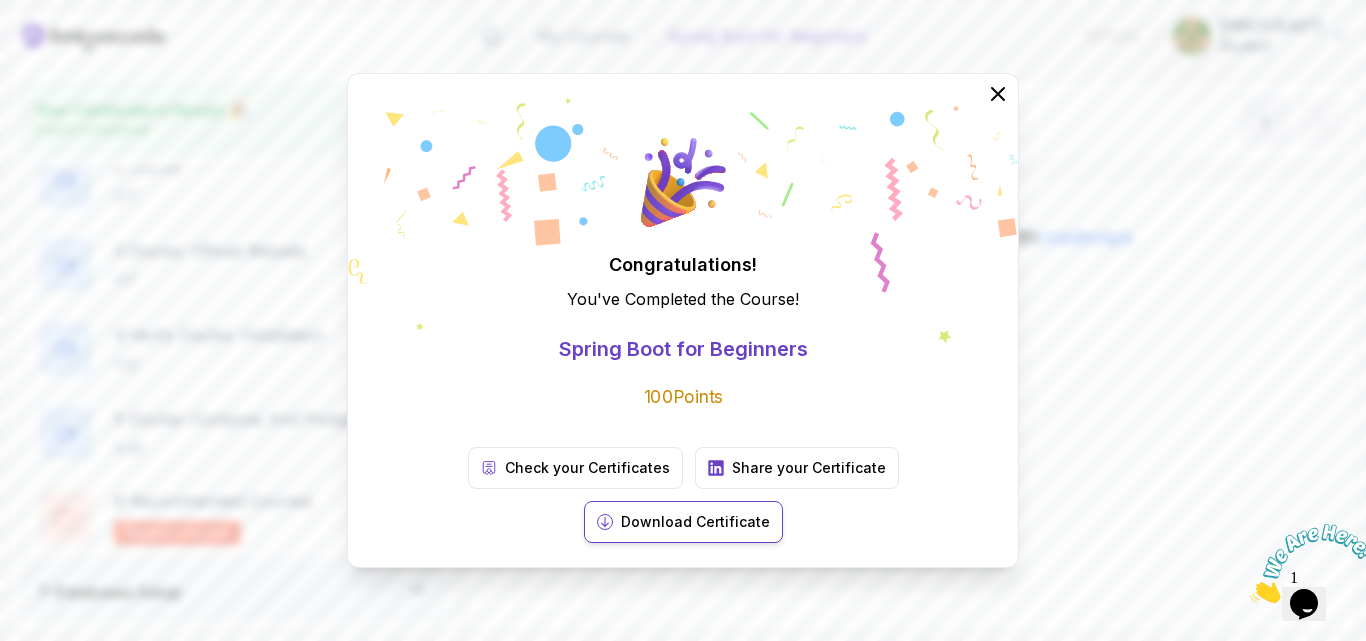 click on "Download Certificate" at bounding box center (695, 522) 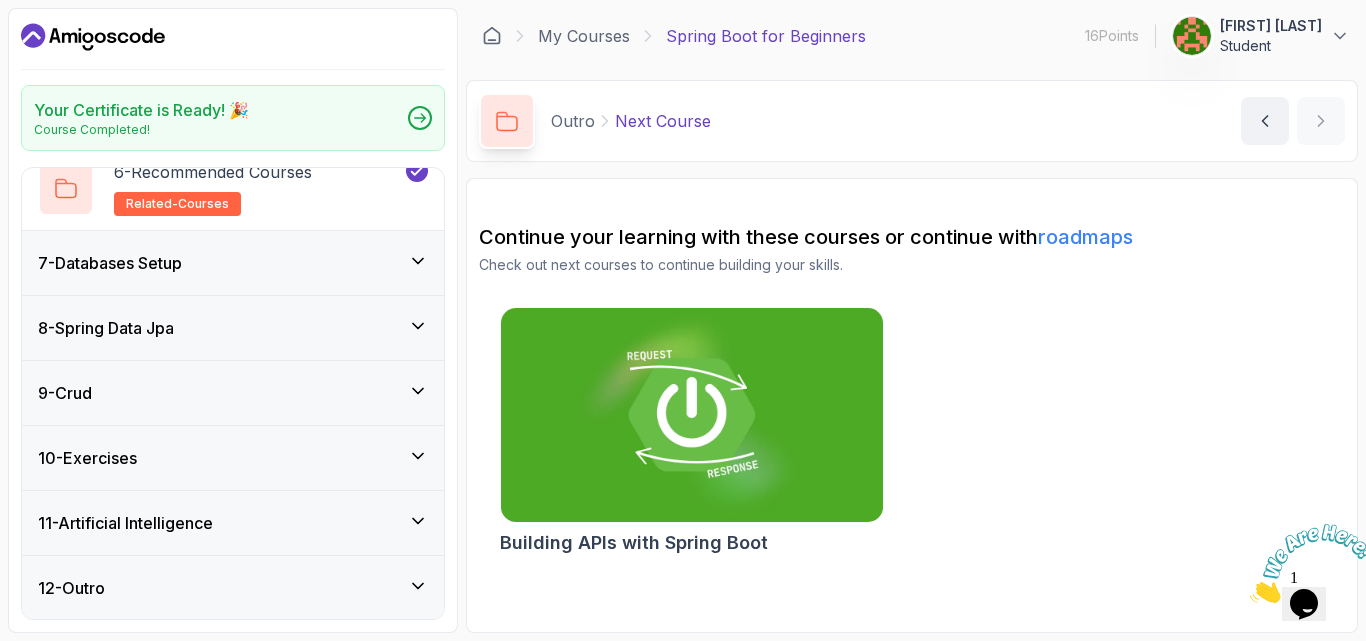 scroll, scrollTop: 832, scrollLeft: 0, axis: vertical 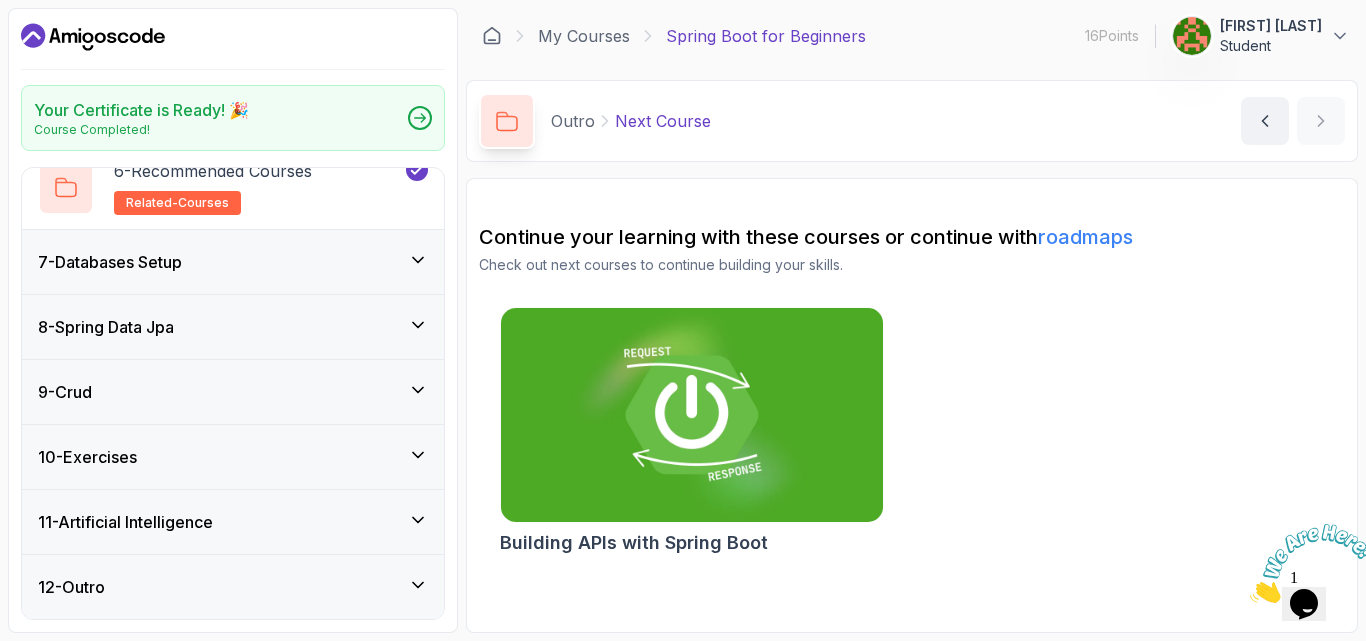 click at bounding box center (691, 415) 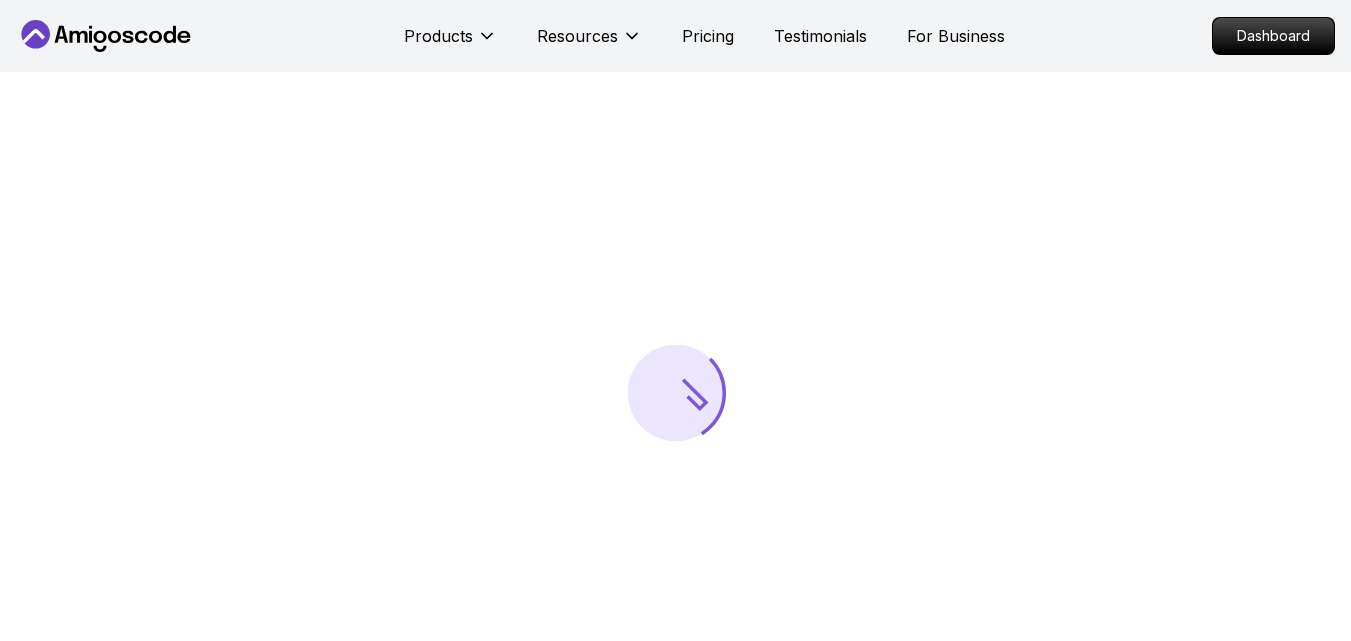 scroll, scrollTop: 0, scrollLeft: 0, axis: both 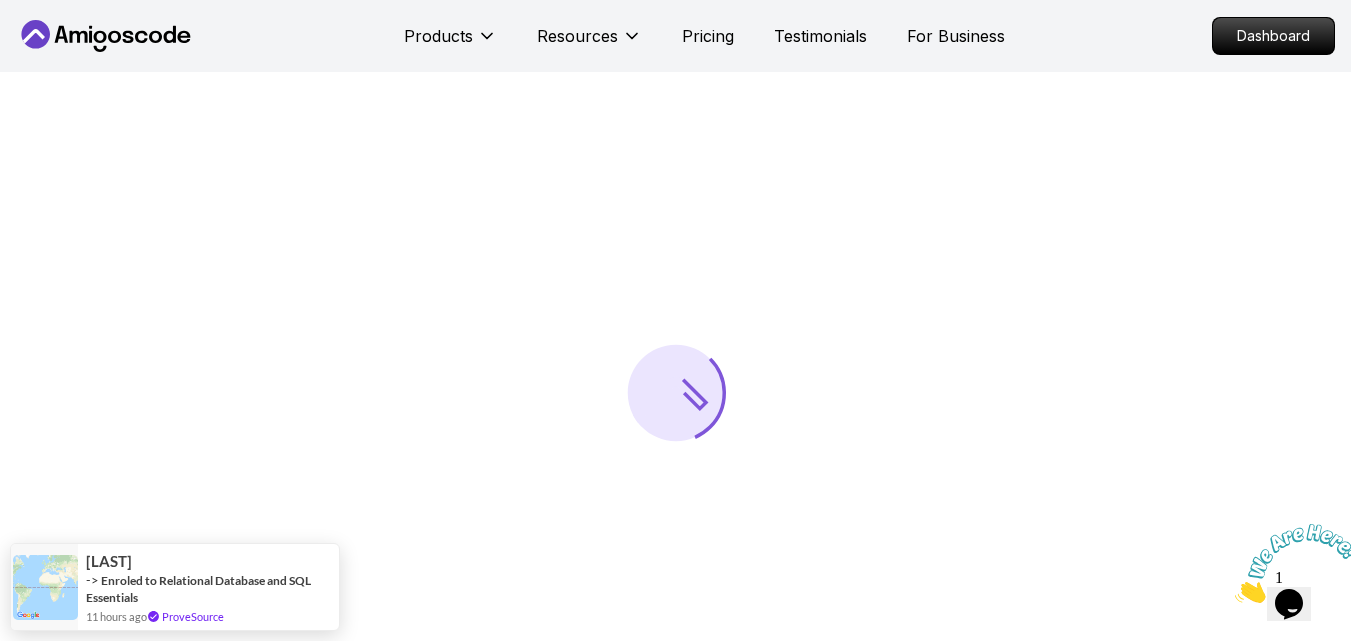 drag, startPoint x: 1339, startPoint y: 524, endPoint x: 2566, endPoint y: 1041, distance: 1331.4722 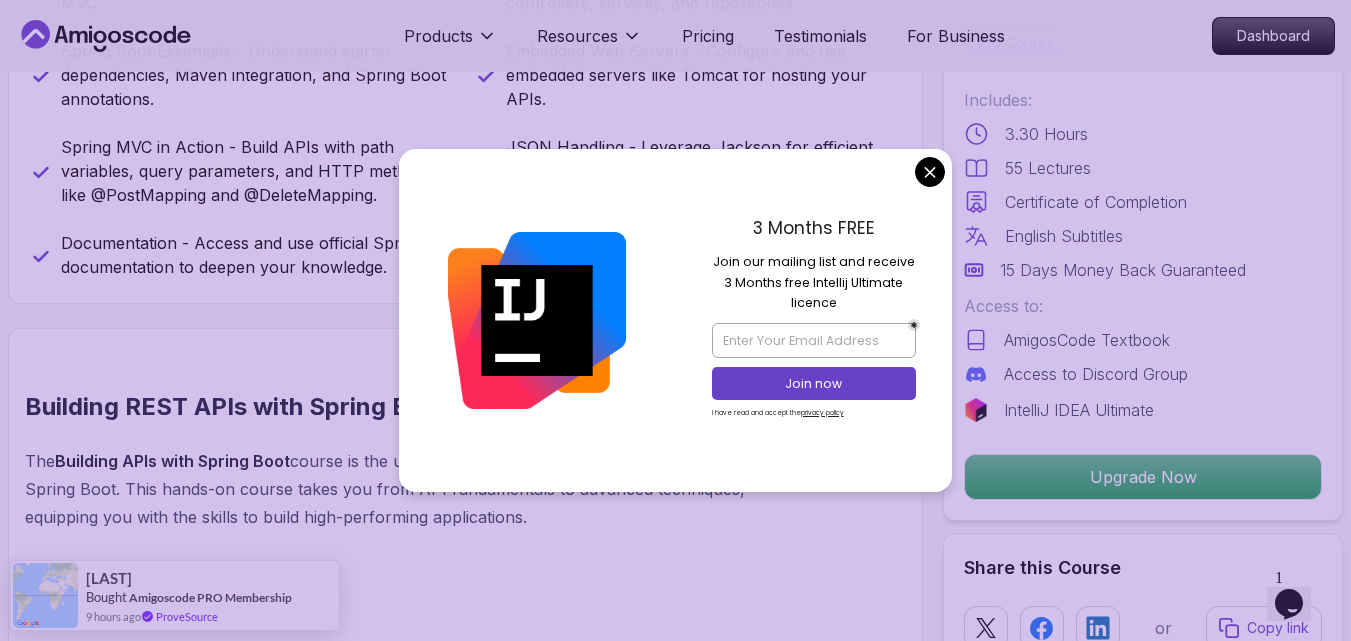 scroll, scrollTop: 1333, scrollLeft: 0, axis: vertical 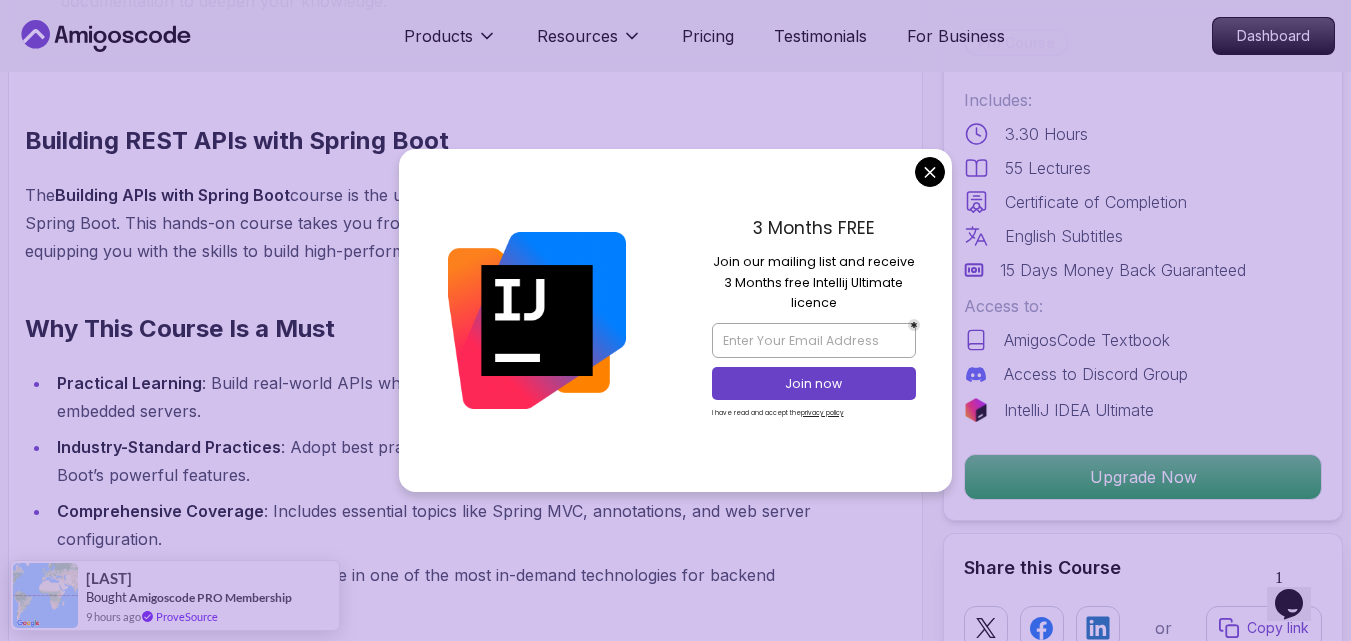 click on "Products Resources Pricing Testimonials For Business Dashboard Products Resources Pricing Testimonials For Business Dashboard Building APIs with Spring Boot Learn to build robust, scalable APIs with Spring Boot, mastering REST principles, JSON handling, and embedded server configuration. Mama Samba Braima Djalo  /   Instructor Pro Course Includes: 3.30 Hours 55 Lectures Certificate of Completion English Subtitles 15 Days Money Back Guaranteed Access to: AmigosCode Textbook Access to Discord Group IntelliJ IDEA Ultimate Upgrade Now Share this Course or Copy link Got a Team of 5 or More? With one subscription, give your entire team access to all courses and features. Check our Business Plan Mama Samba Braima Djalo  /   Instructor What you will learn java spring spring-boot spring-data-jpa spring-security docker postgres h2 API Fundamentals - Master the foundations of building APIs, including REST principles and Spring MVC. Documentation - Access and use official Spring documentation to deepen your knowledge." at bounding box center [675, 3290] 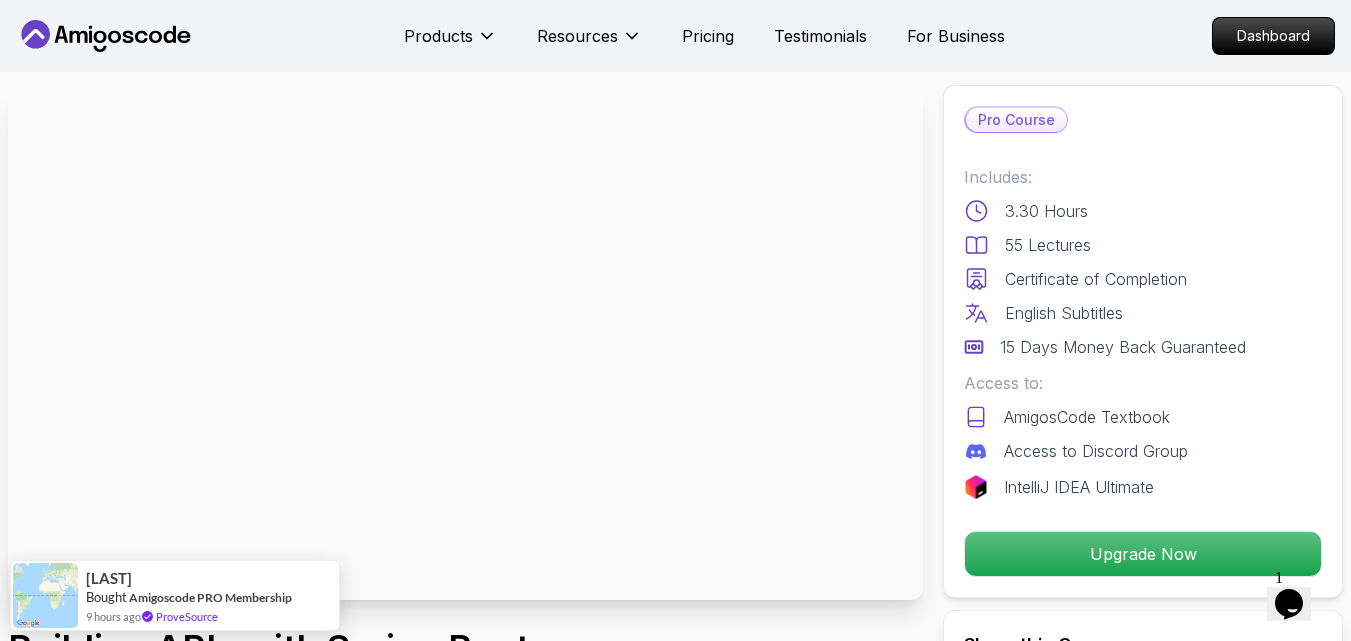 scroll, scrollTop: 0, scrollLeft: 0, axis: both 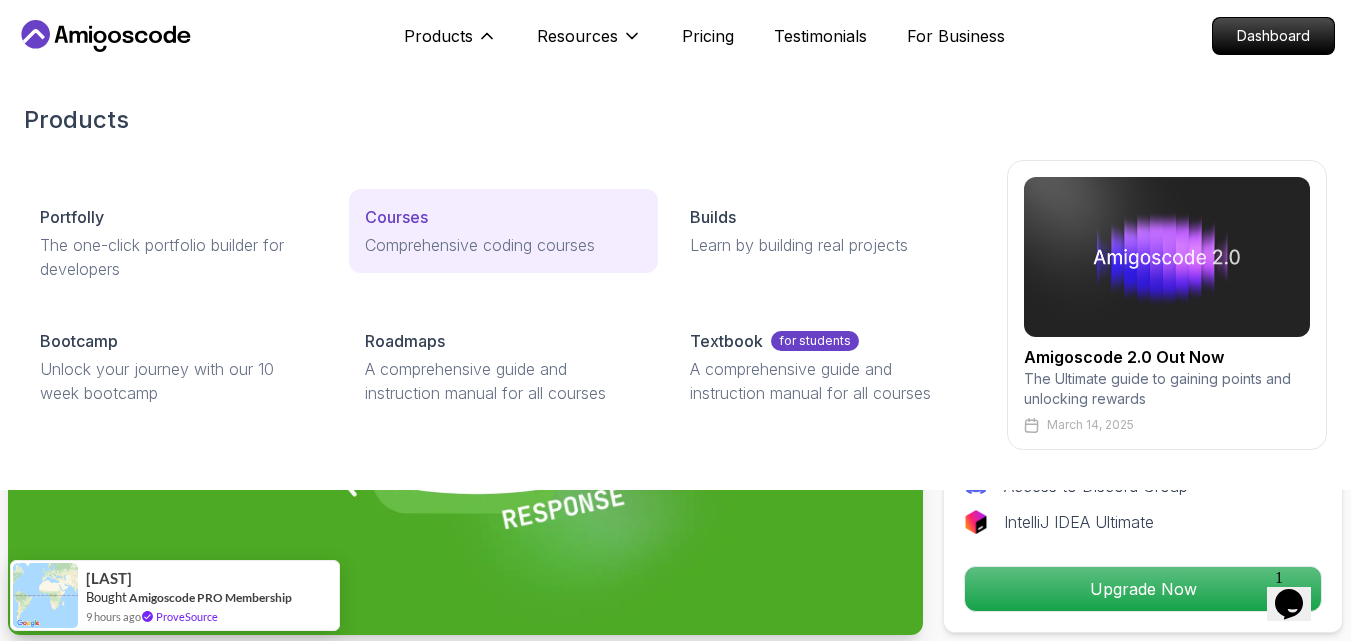 click on "Courses" at bounding box center [503, 217] 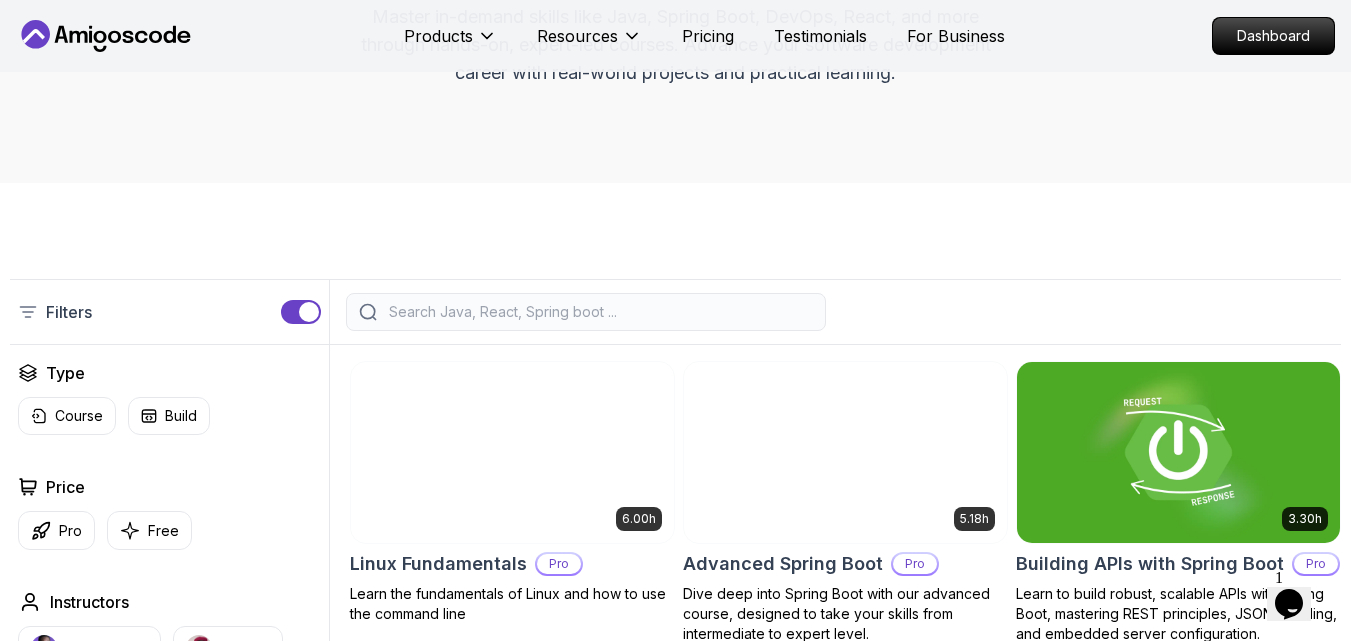 scroll, scrollTop: 533, scrollLeft: 0, axis: vertical 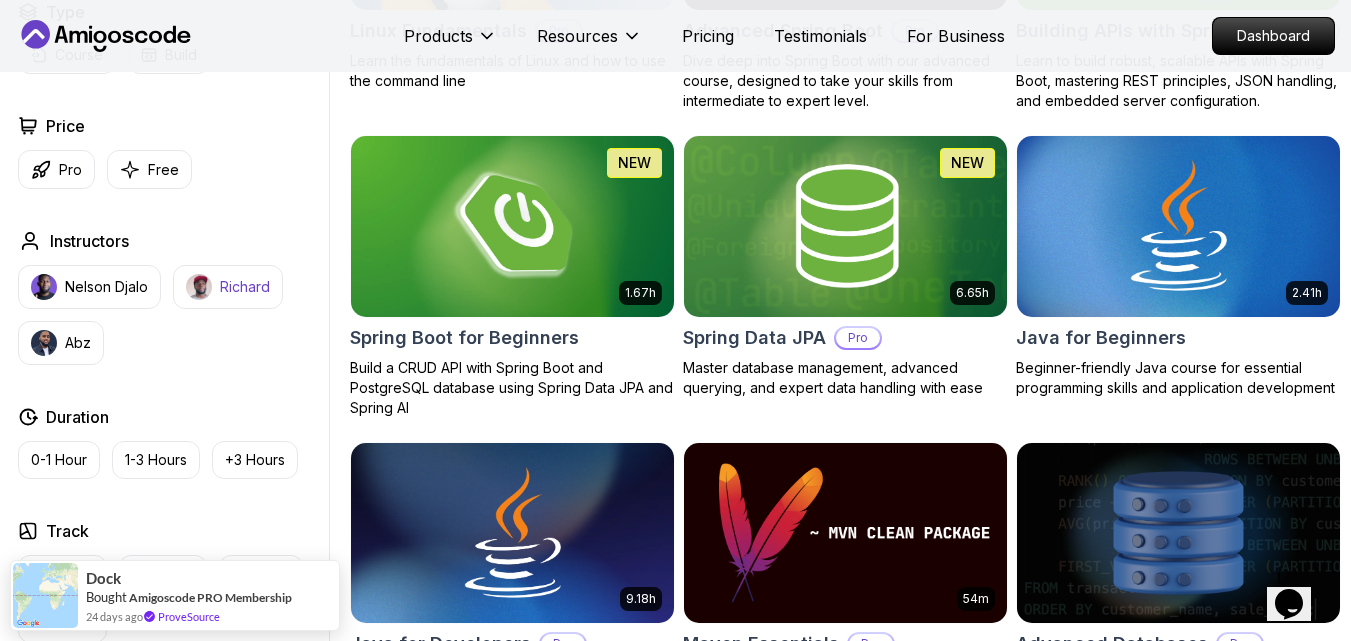 click on "Richard" at bounding box center (245, 287) 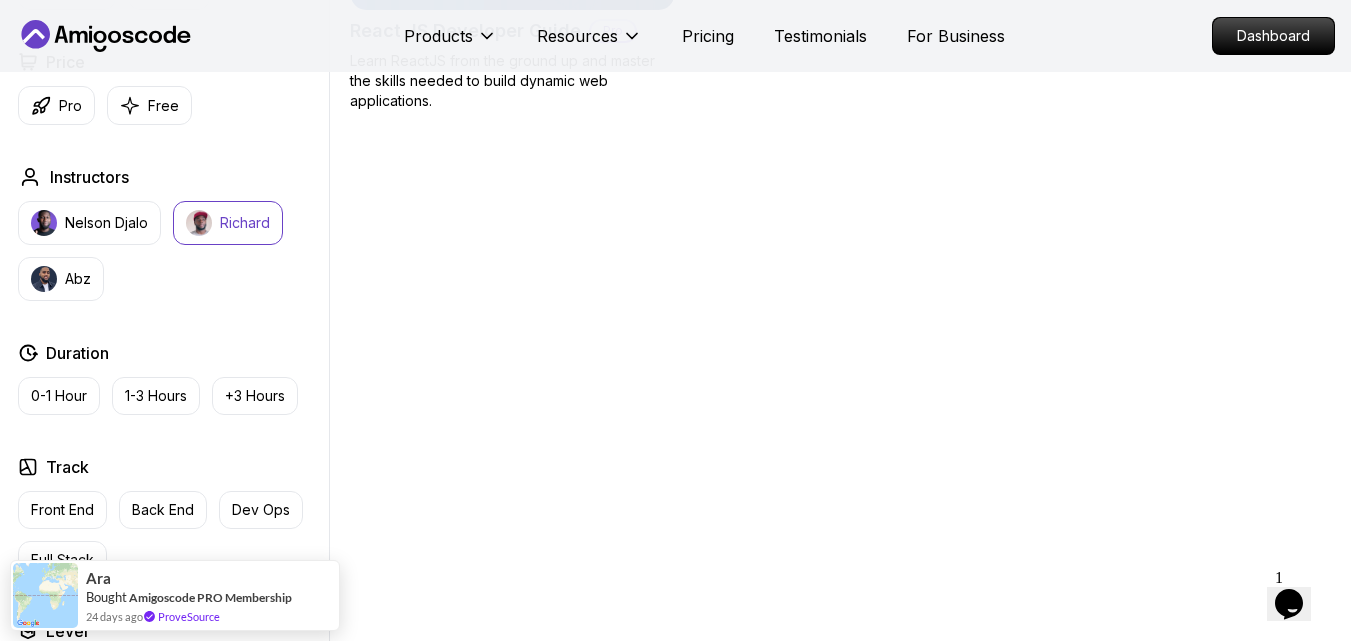 scroll, scrollTop: 533, scrollLeft: 0, axis: vertical 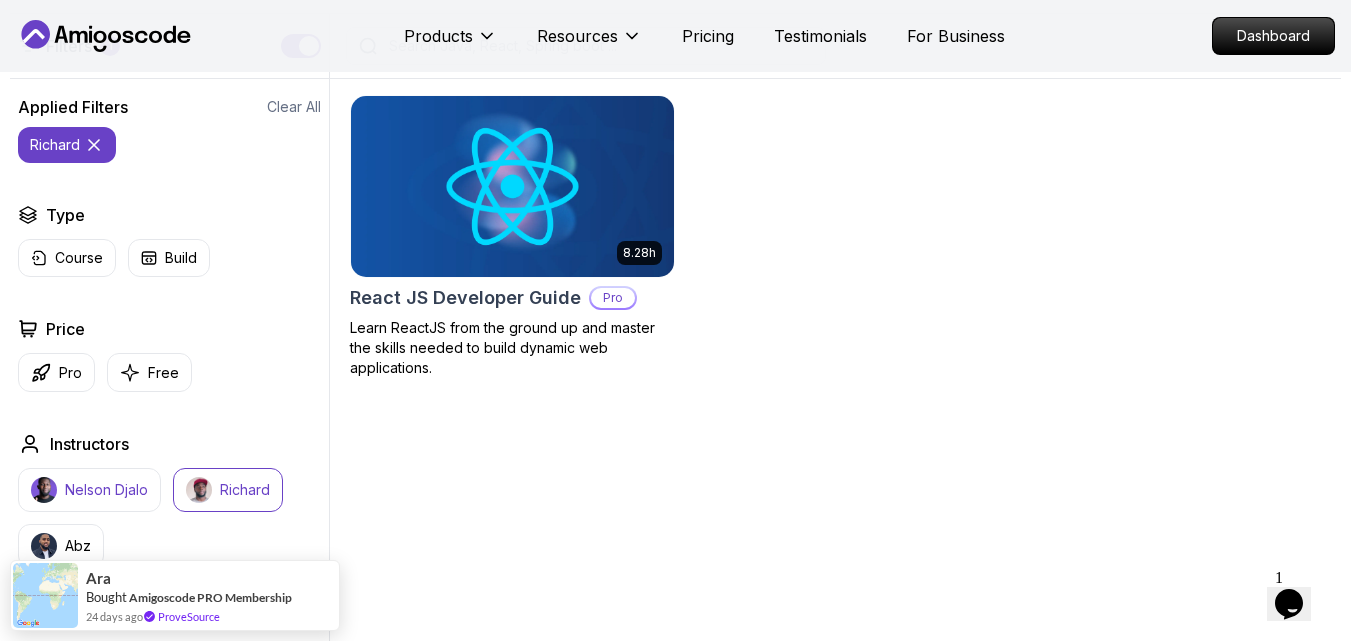 click on "Nelson Djalo" at bounding box center [106, 490] 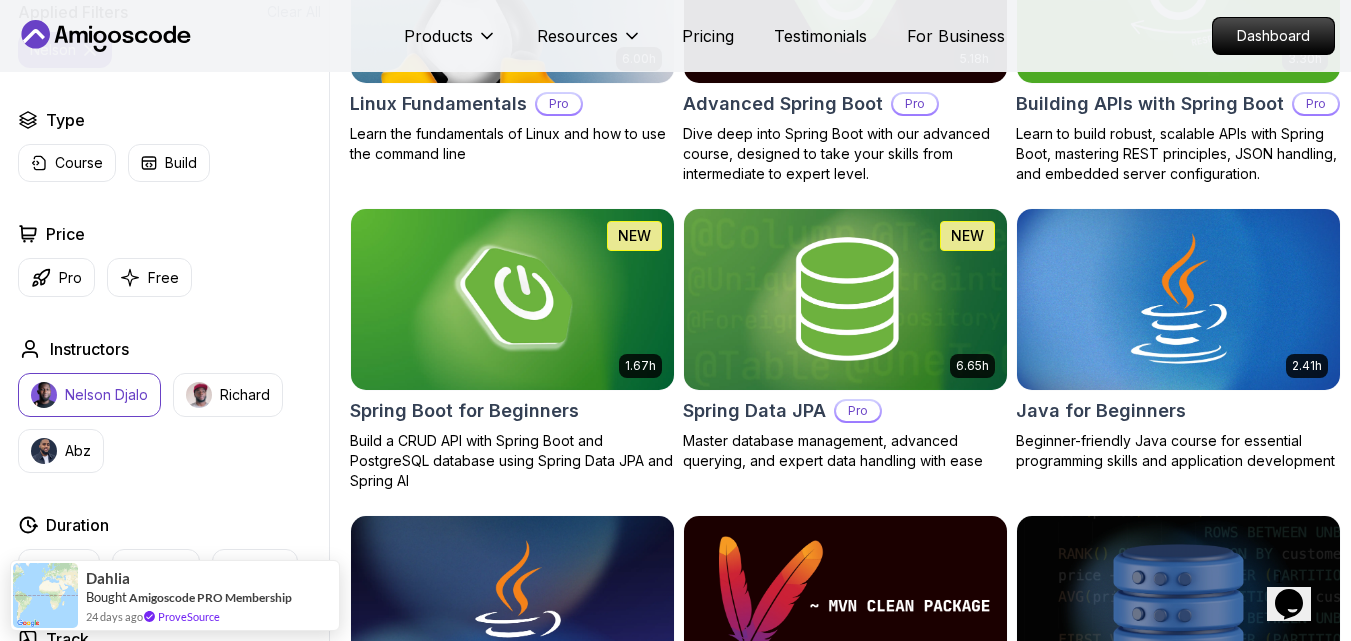 scroll, scrollTop: 800, scrollLeft: 0, axis: vertical 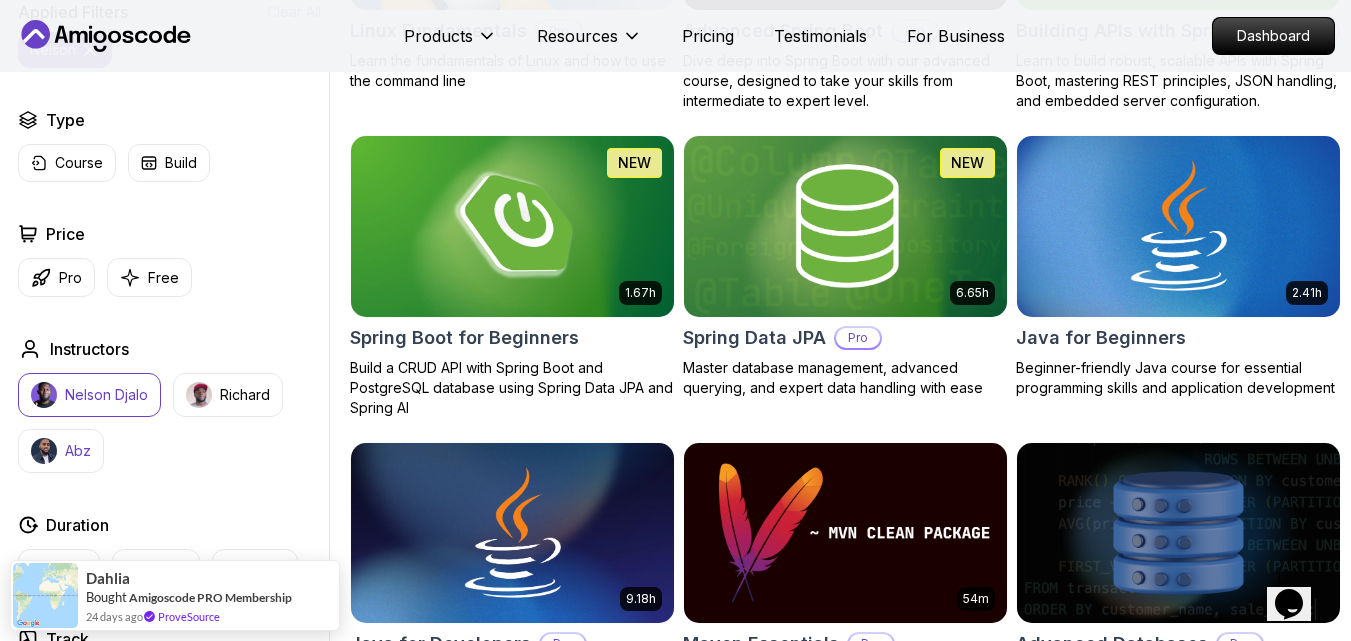 click on "Abz" at bounding box center (78, 451) 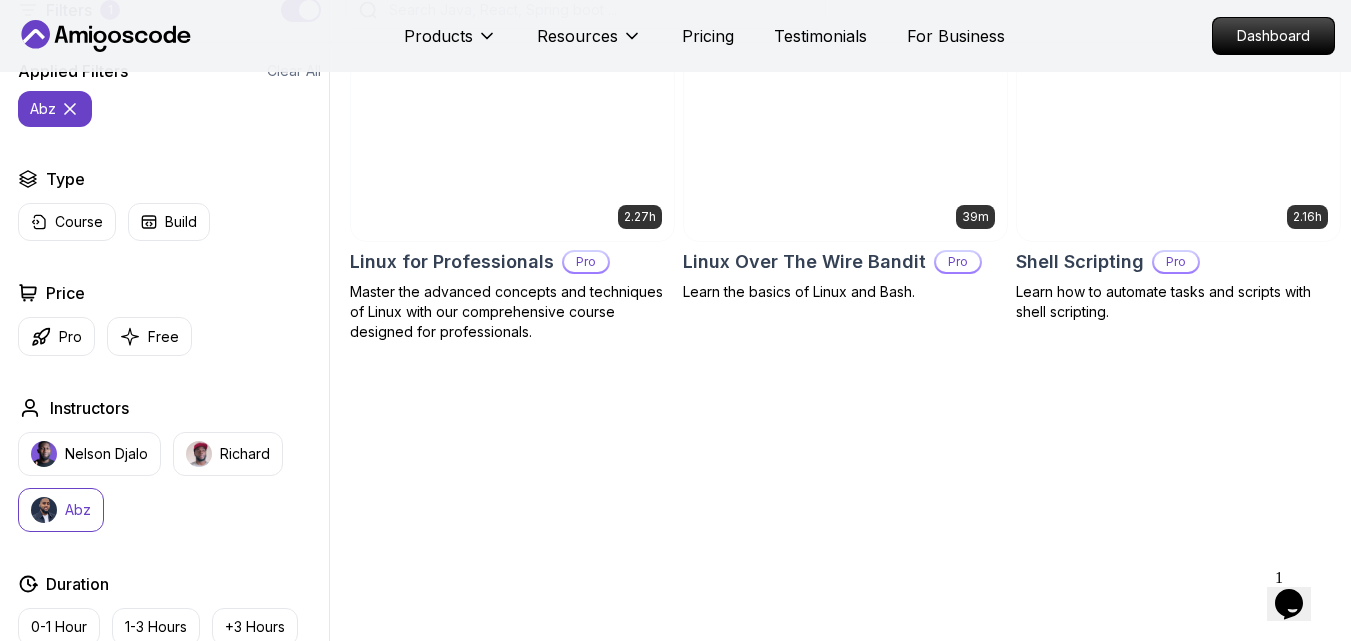 scroll, scrollTop: 533, scrollLeft: 0, axis: vertical 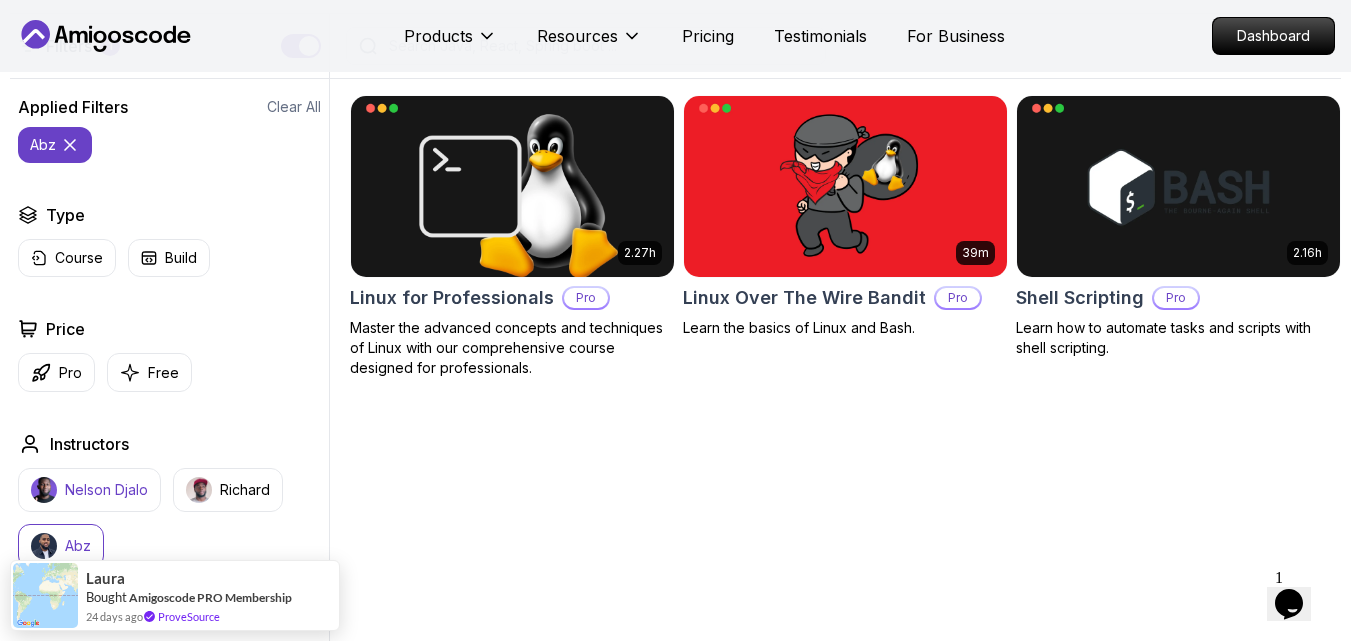 click on "Nelson Djalo" at bounding box center [106, 490] 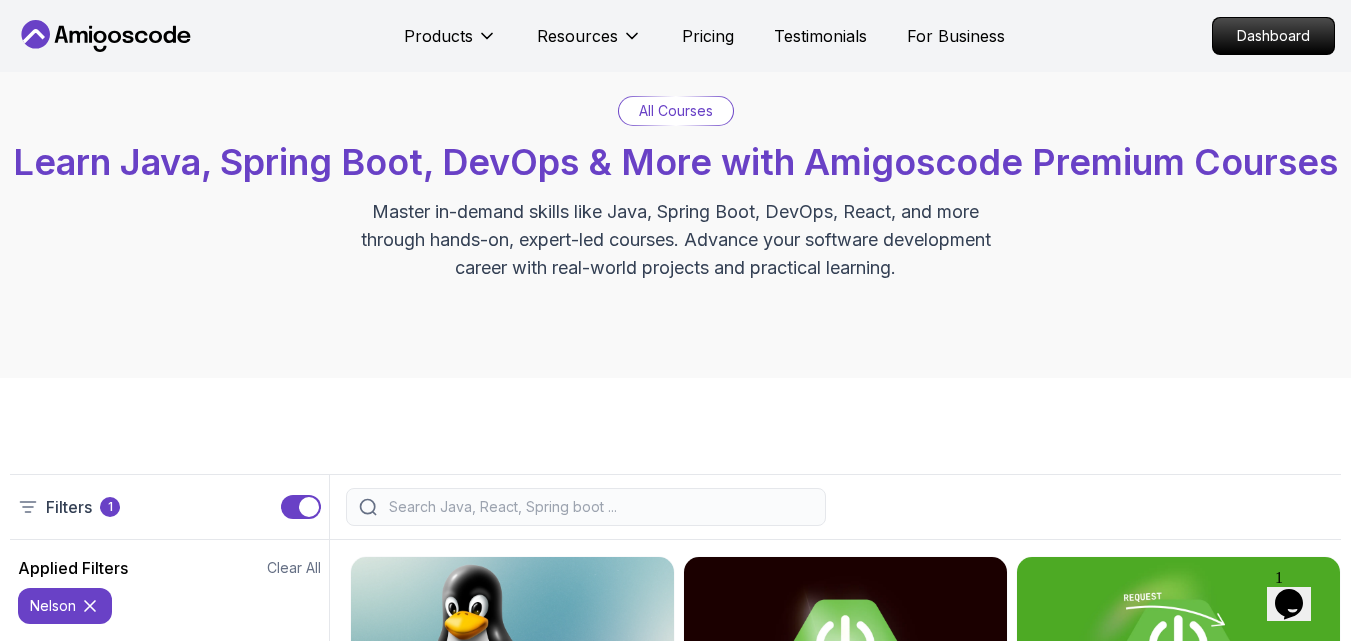 scroll, scrollTop: 0, scrollLeft: 0, axis: both 